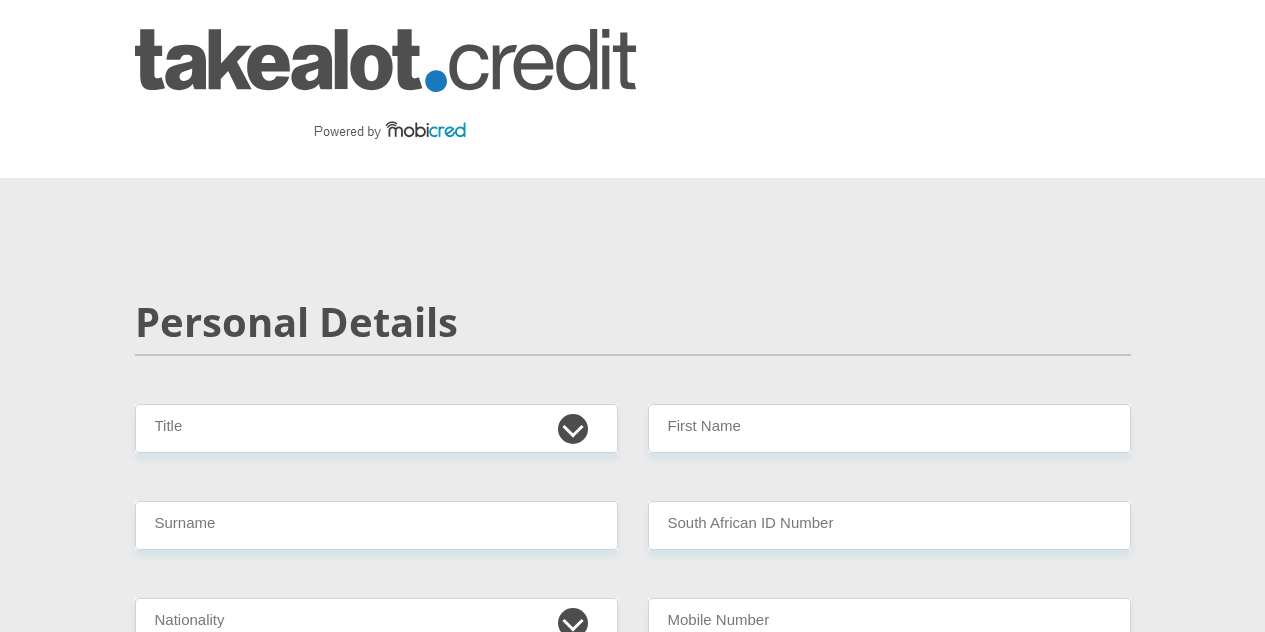 scroll, scrollTop: 0, scrollLeft: 0, axis: both 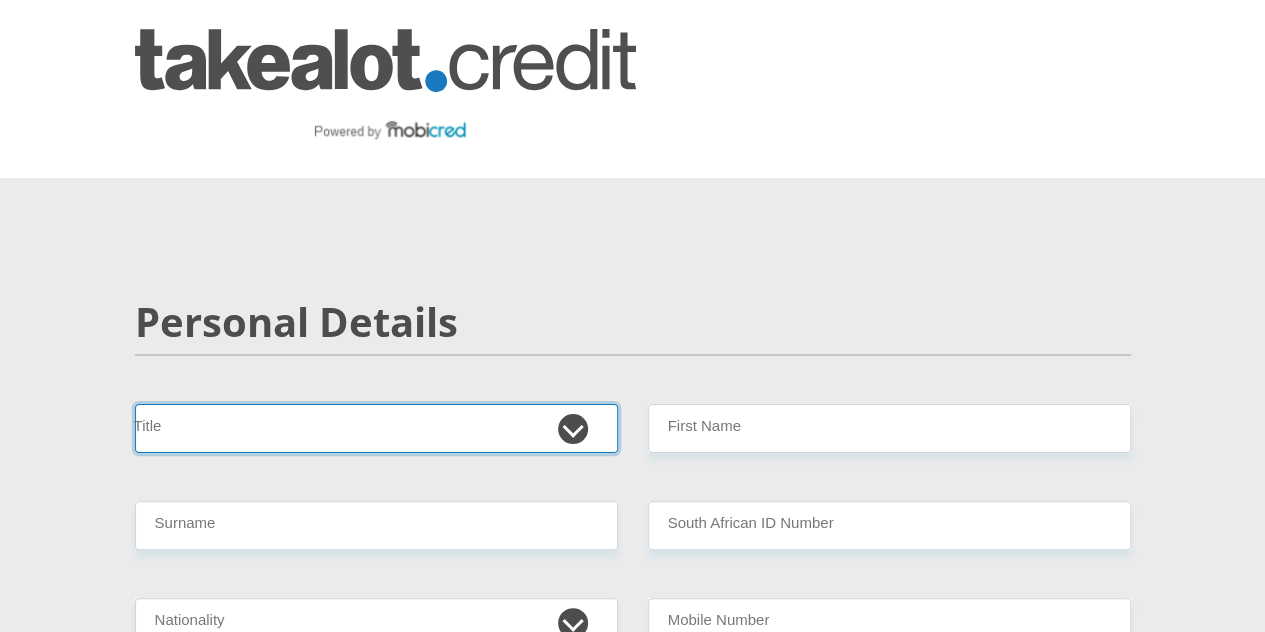 click on "Mr
Ms
Mrs
Dr
[PERSON_NAME]" at bounding box center (376, 428) 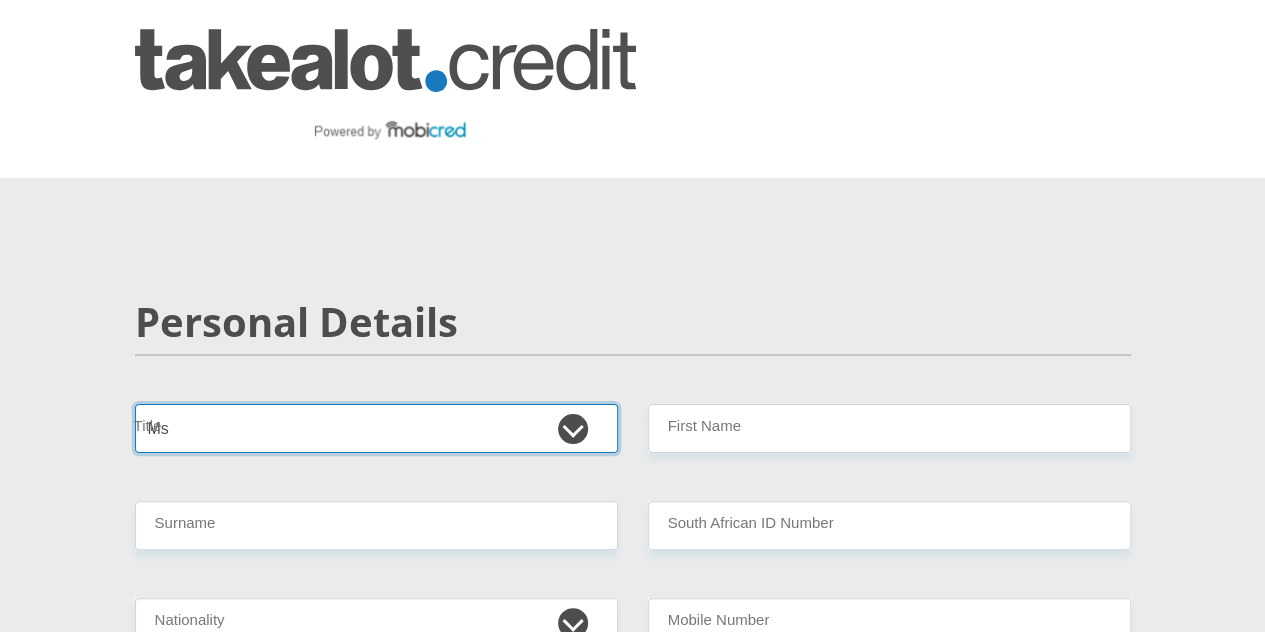 click on "Mr
Ms
Mrs
Dr
[PERSON_NAME]" at bounding box center (376, 428) 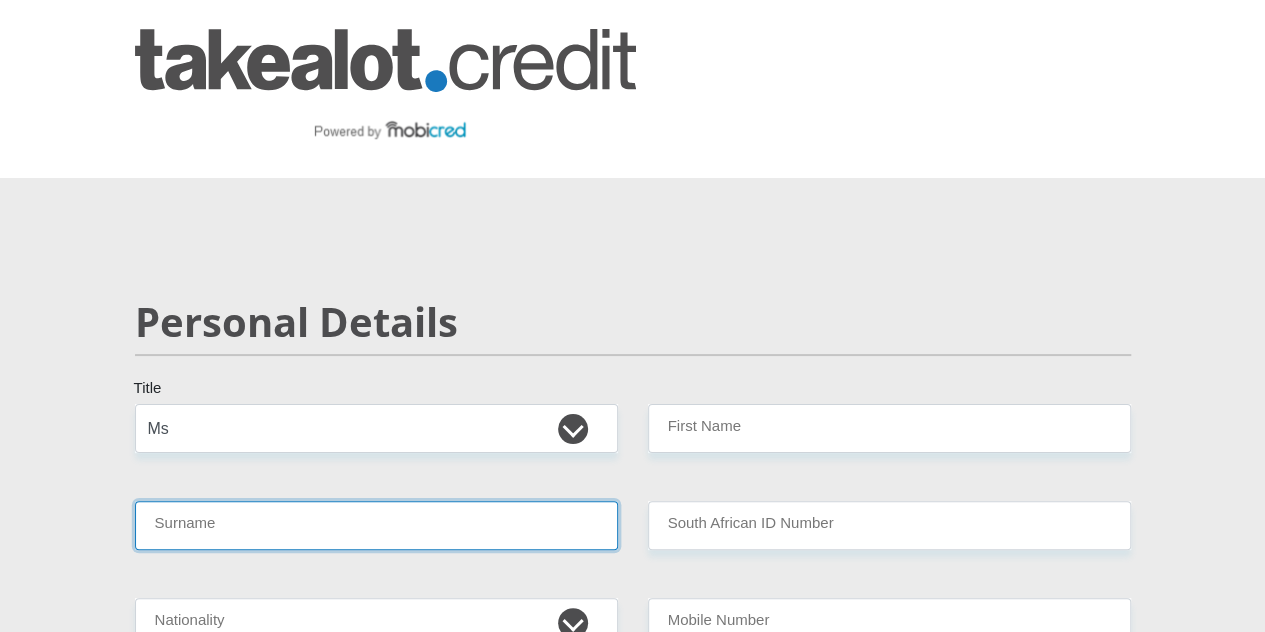 click on "Surname" at bounding box center (376, 525) 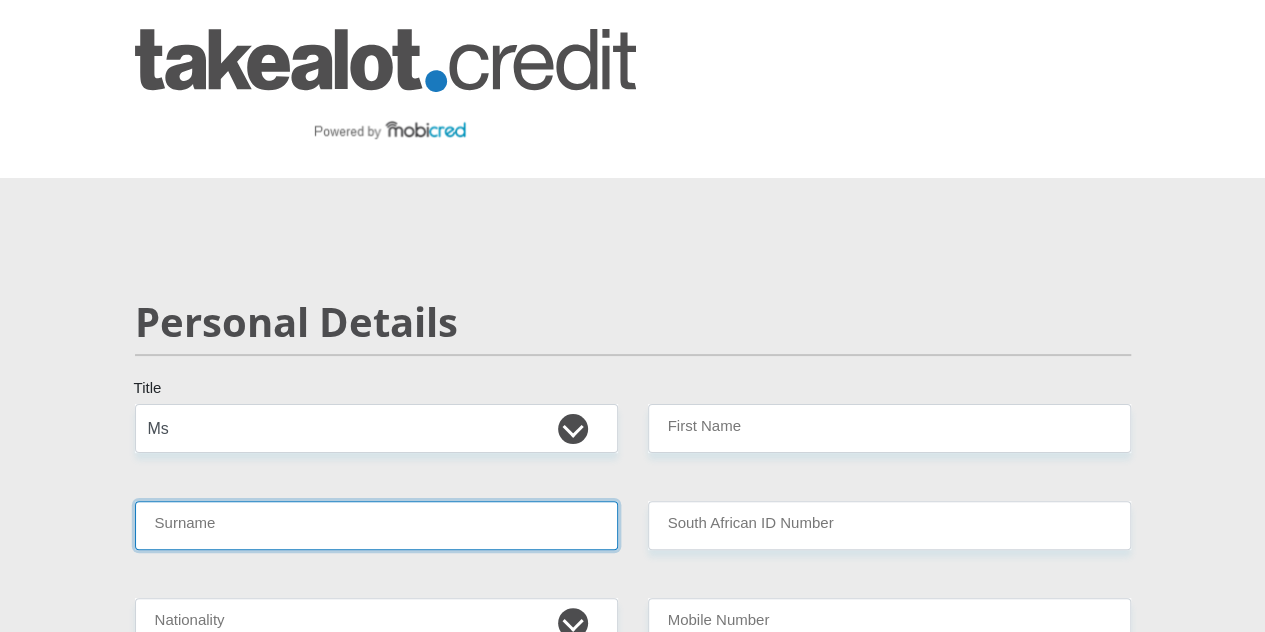 type on "Poni" 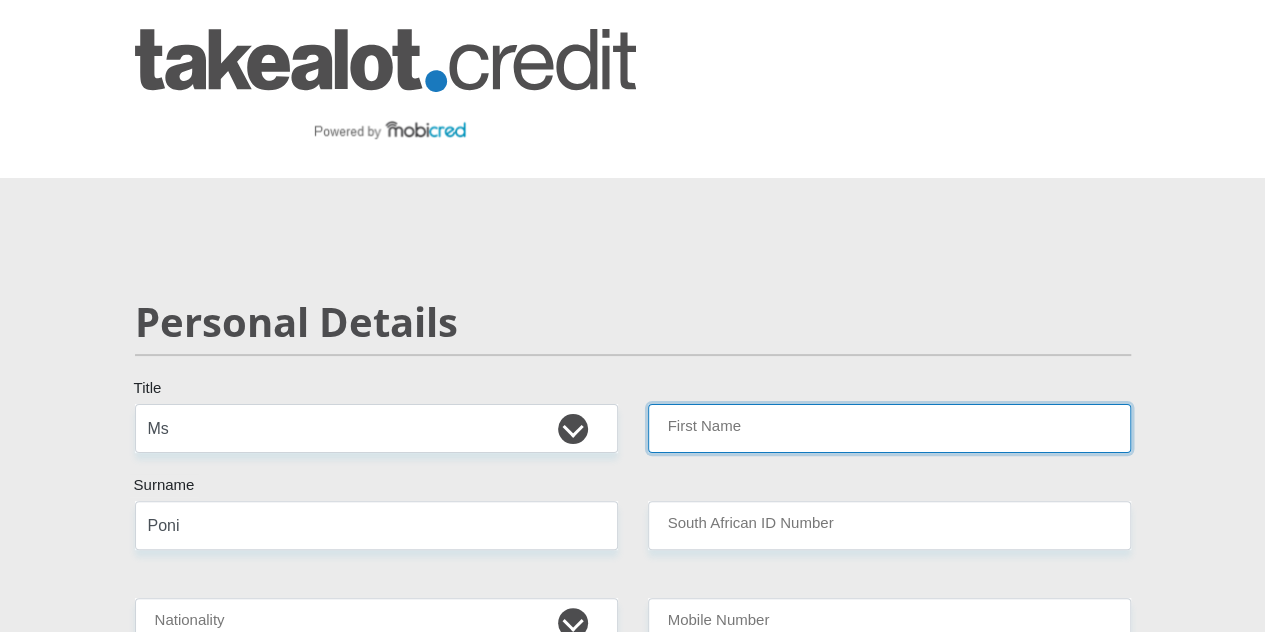 click on "First Name" at bounding box center [889, 428] 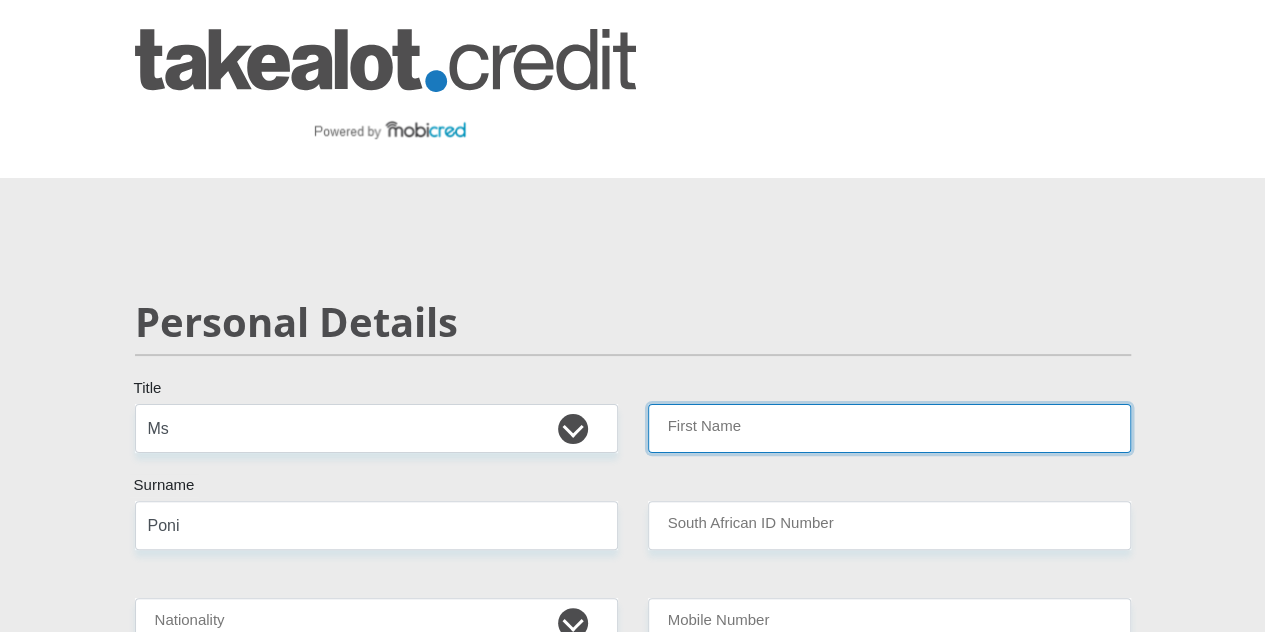 type on "Sinovuyo" 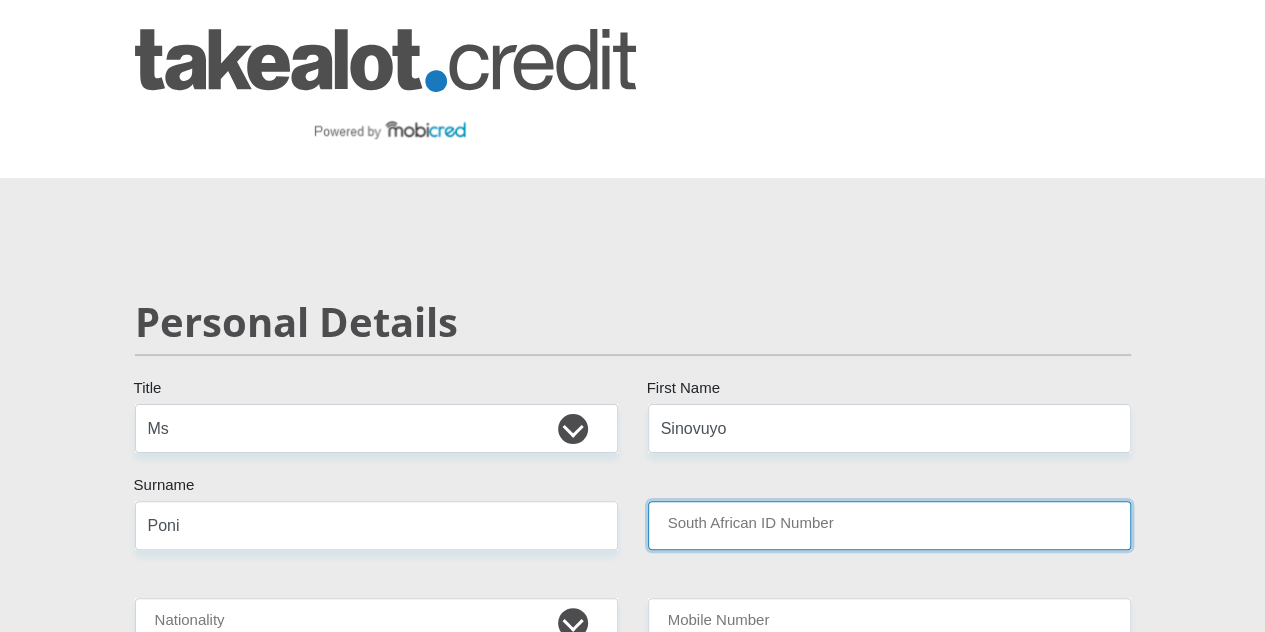 click on "South African ID Number" at bounding box center [889, 525] 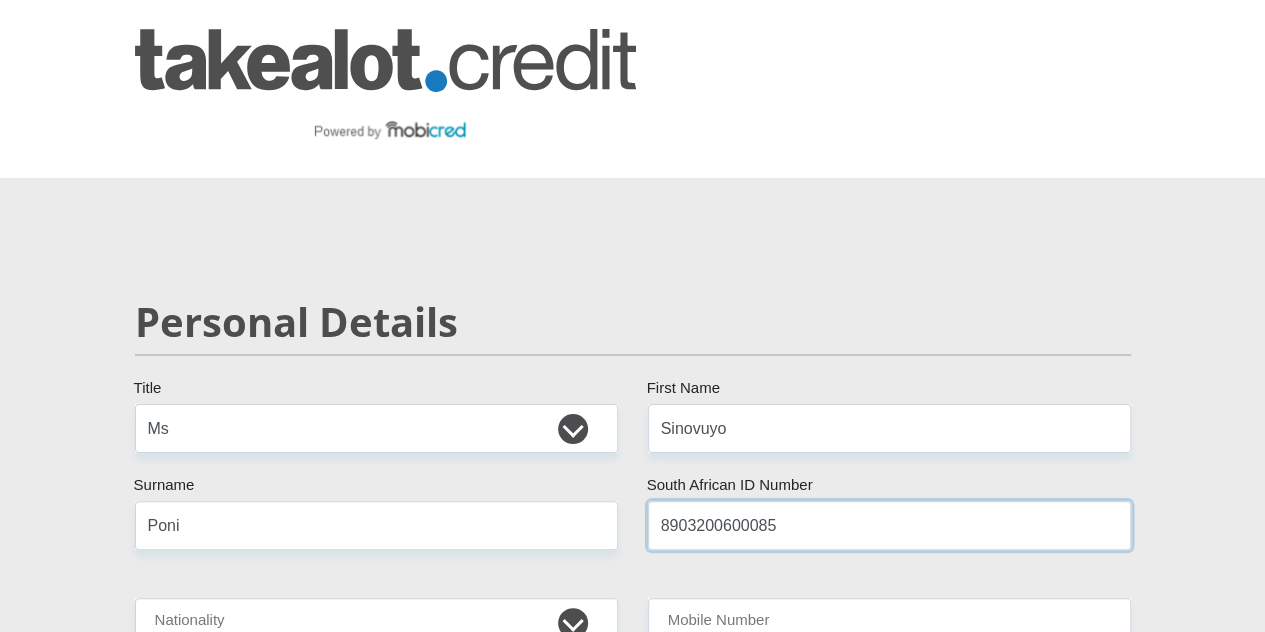 type on "8903200600085" 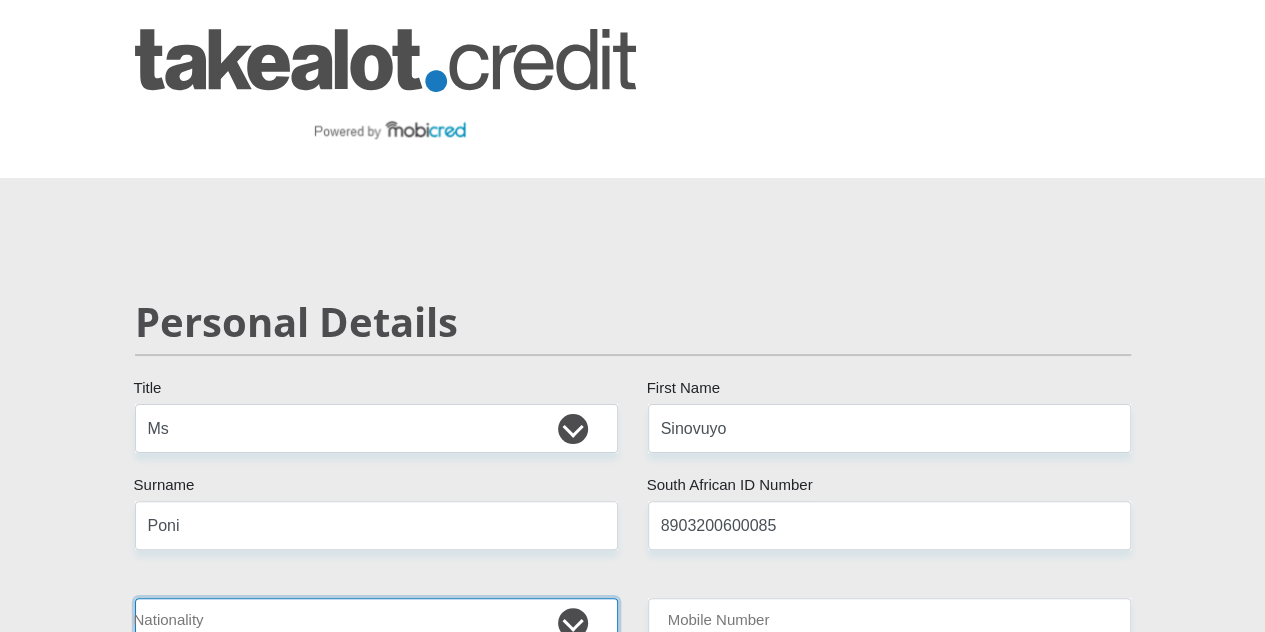 click on "South Africa
Afghanistan
Aland Islands
Albania
Algeria
America Samoa
American Virgin Islands
Andorra
Angola
Anguilla
Antarctica
Antigua and Barbuda
Argentina
Armenia
Aruba
Ascension Island
Australia
Austria
Azerbaijan
Bahamas
Bahrain
Bangladesh
Barbados
Chad" at bounding box center (376, 622) 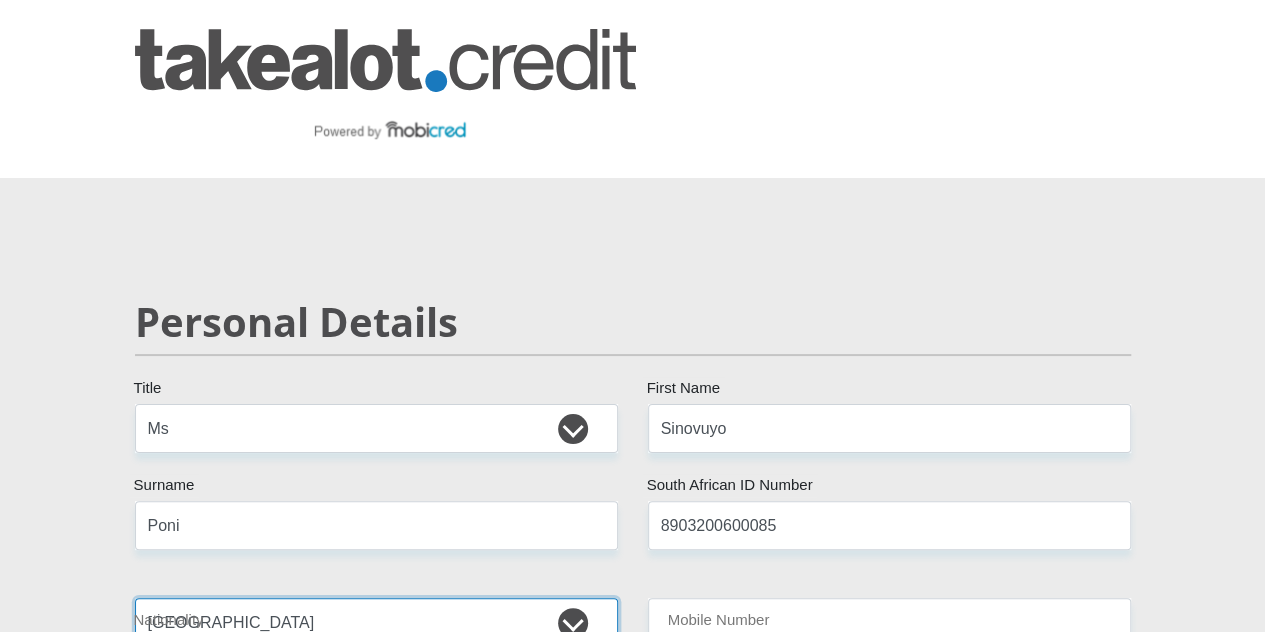 click on "South Africa
Afghanistan
Aland Islands
Albania
Algeria
America Samoa
American Virgin Islands
Andorra
Angola
Anguilla
Antarctica
Antigua and Barbuda
Argentina
Armenia
Aruba
Ascension Island
Australia
Austria
Azerbaijan
Bahamas
Bahrain
Bangladesh
Barbados
Chad" at bounding box center [376, 622] 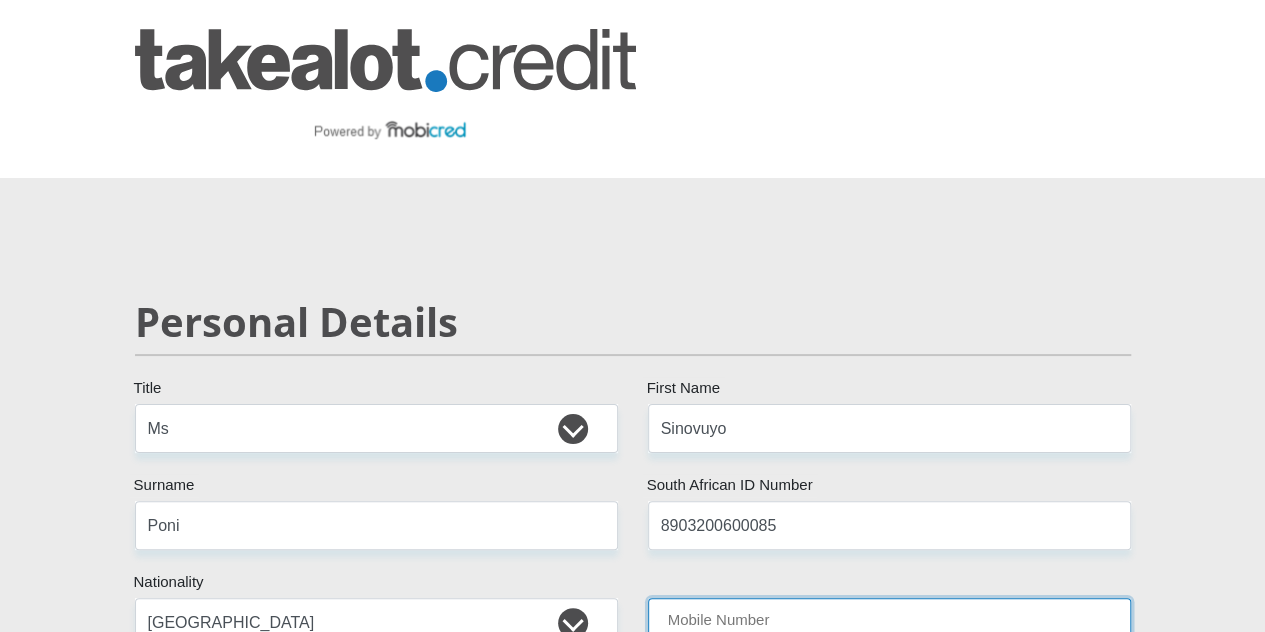 click on "Mobile Number" at bounding box center [889, 622] 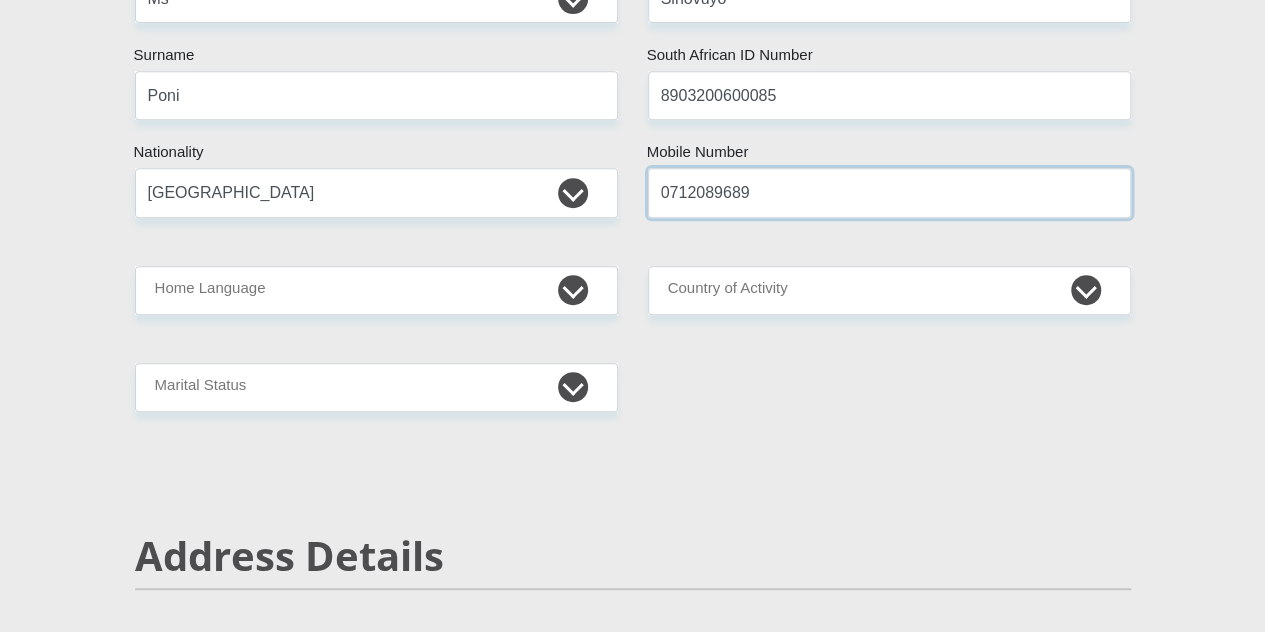 scroll, scrollTop: 444, scrollLeft: 0, axis: vertical 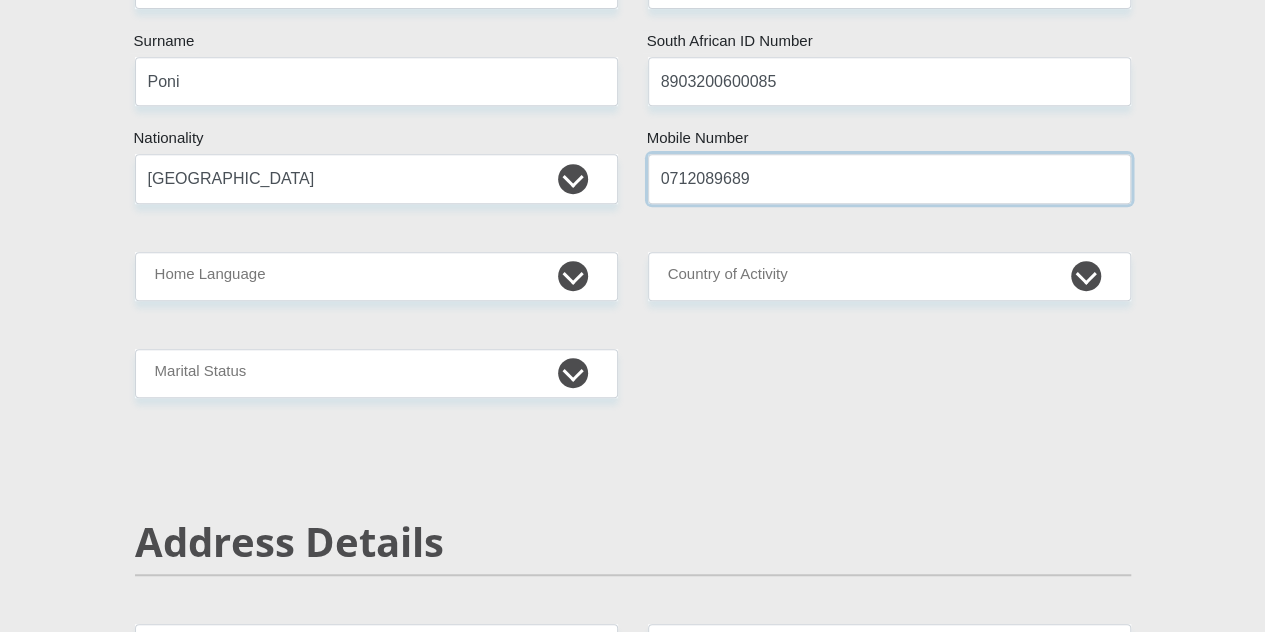 type on "0712089689" 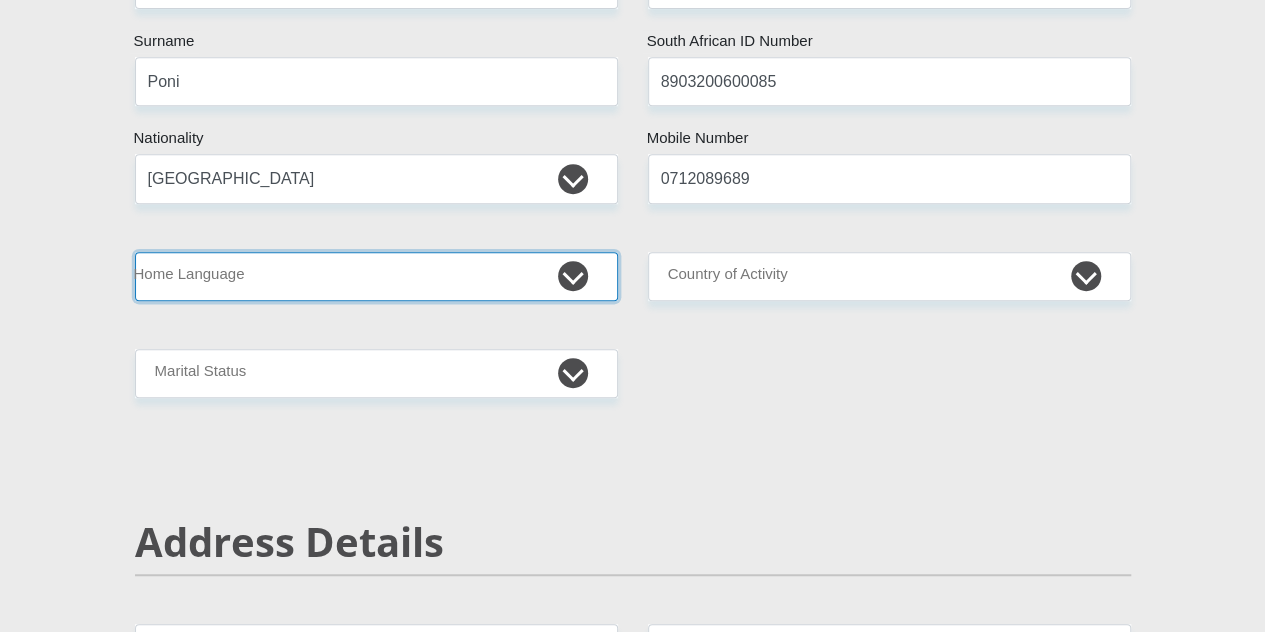 click on "Afrikaans
English
Sepedi
South Ndebele
Southern Sotho
Swati
Tsonga
Tswana
Venda
Xhosa
Zulu
Other" at bounding box center [376, 276] 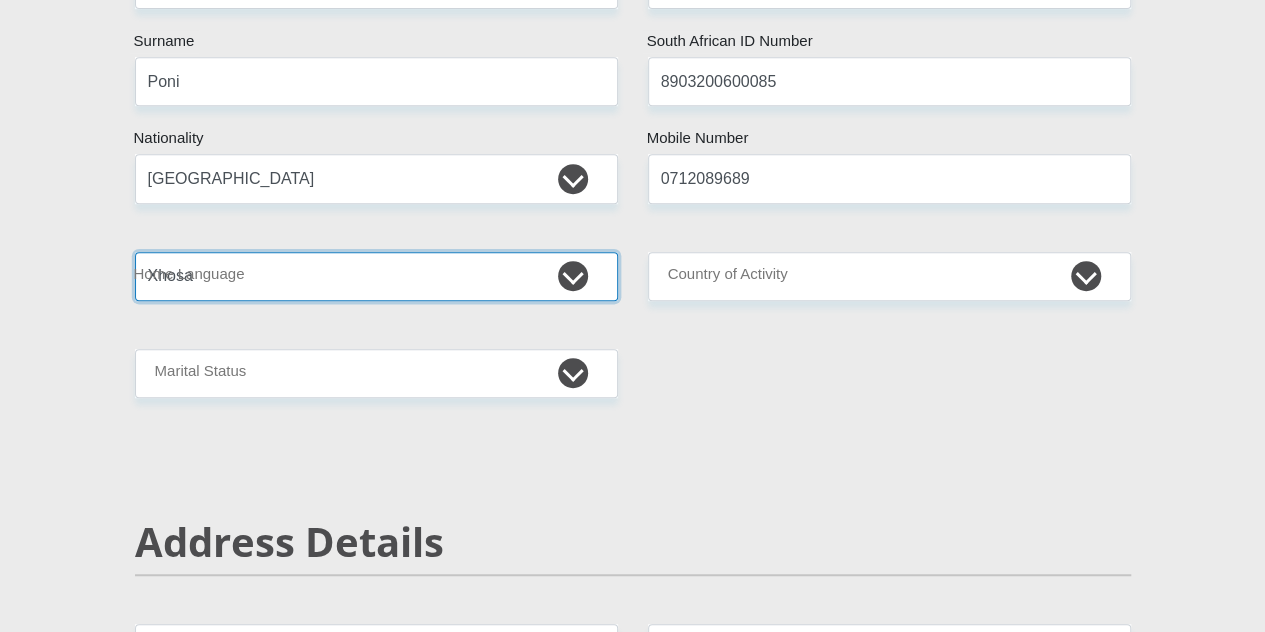 click on "Afrikaans
English
Sepedi
South Ndebele
Southern Sotho
Swati
Tsonga
Tswana
Venda
Xhosa
Zulu
Other" at bounding box center [376, 276] 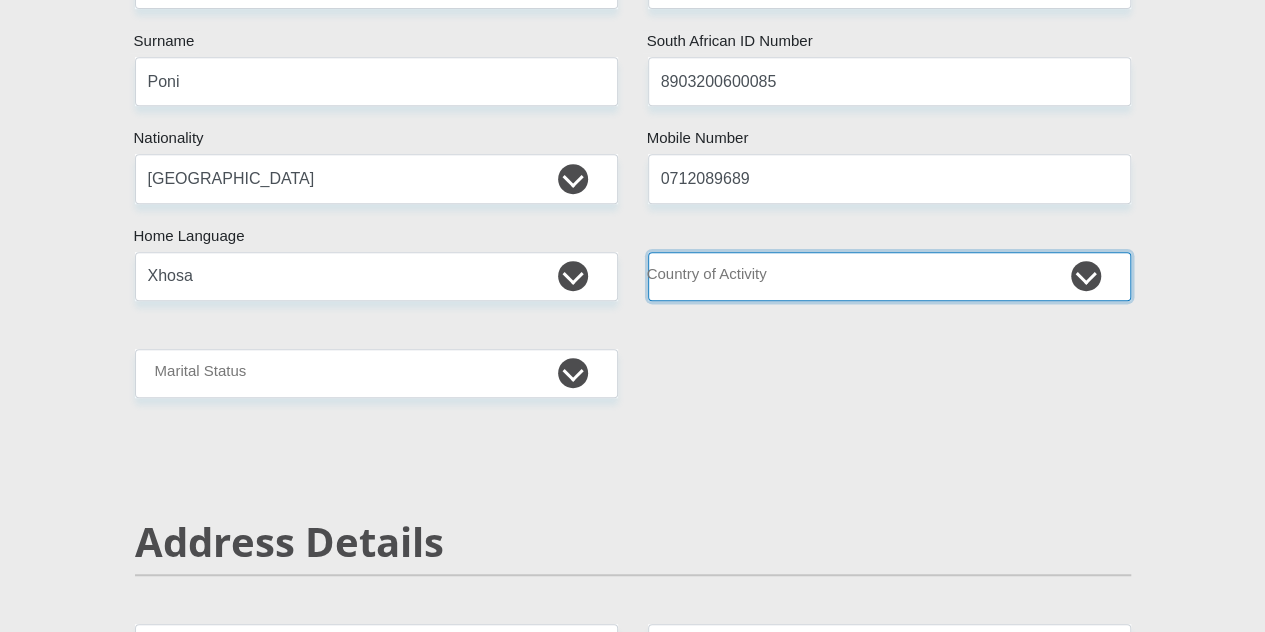 click on "South Africa
Afghanistan
Aland Islands
Albania
Algeria
America Samoa
American Virgin Islands
Andorra
Angola
Anguilla
Antarctica
Antigua and Barbuda
Argentina
Armenia
Aruba
Ascension Island
Australia
Austria
Azerbaijan
Chad" at bounding box center [889, 276] 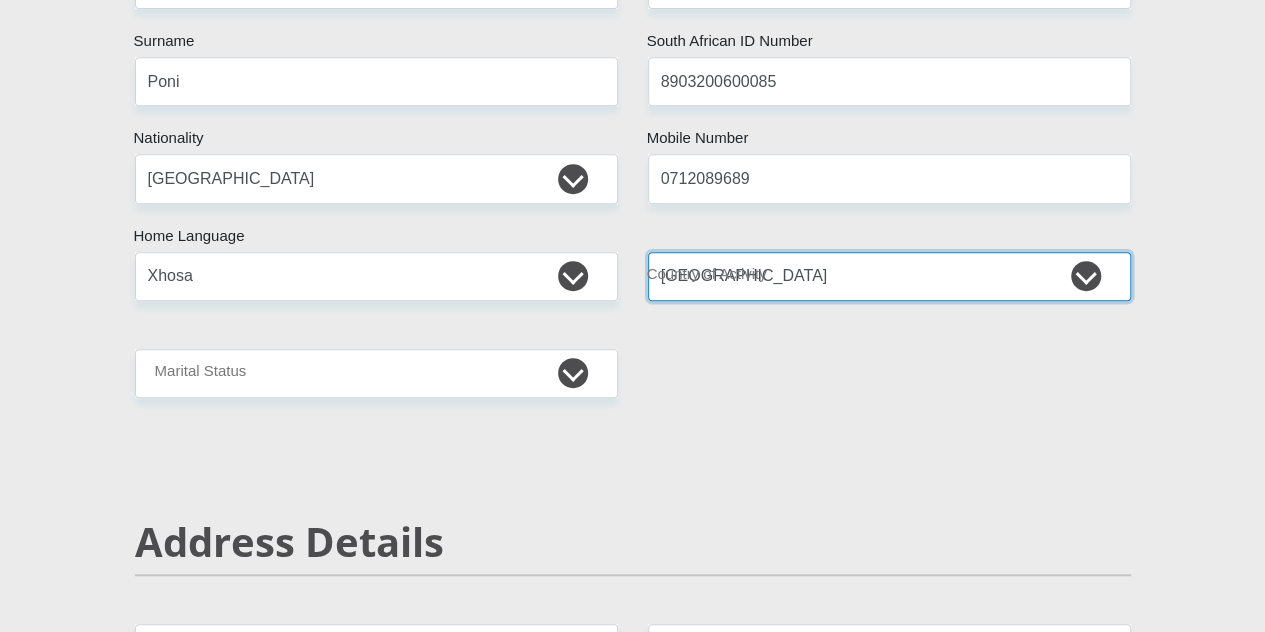 click on "South Africa
Afghanistan
Aland Islands
Albania
Algeria
America Samoa
American Virgin Islands
Andorra
Angola
Anguilla
Antarctica
Antigua and Barbuda
Argentina
Armenia
Aruba
Ascension Island
Australia
Austria
Azerbaijan
Chad" at bounding box center [889, 276] 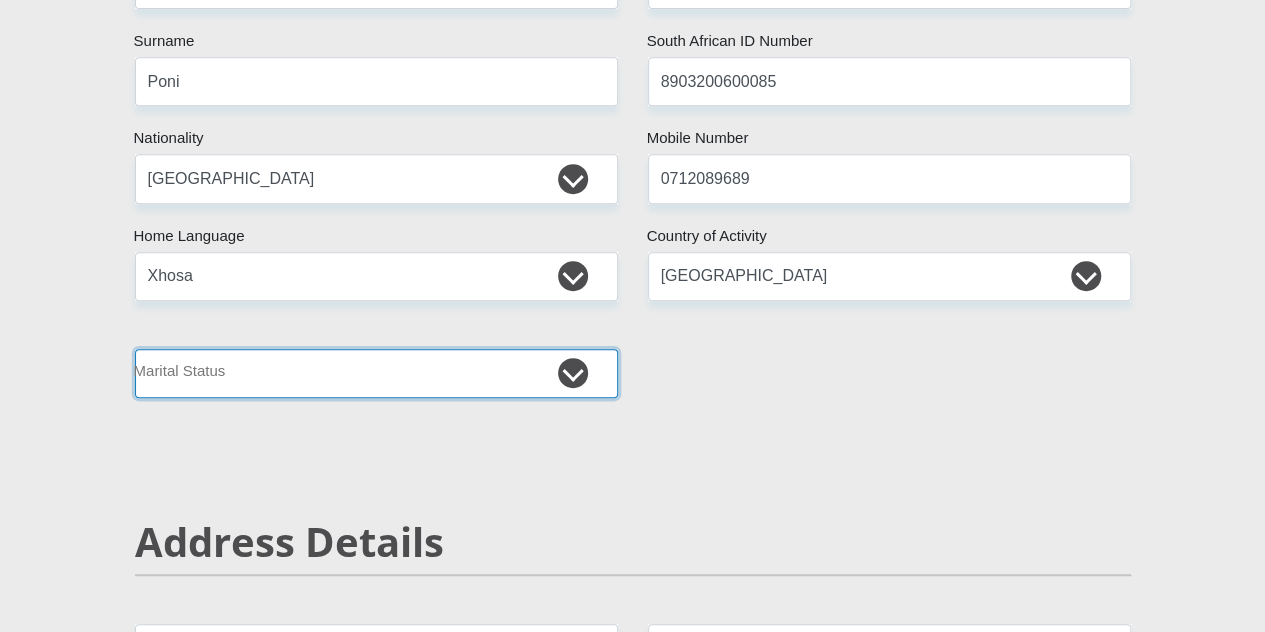 click on "Married ANC
Single
Divorced
Widowed
Married COP or Customary Law" at bounding box center (376, 373) 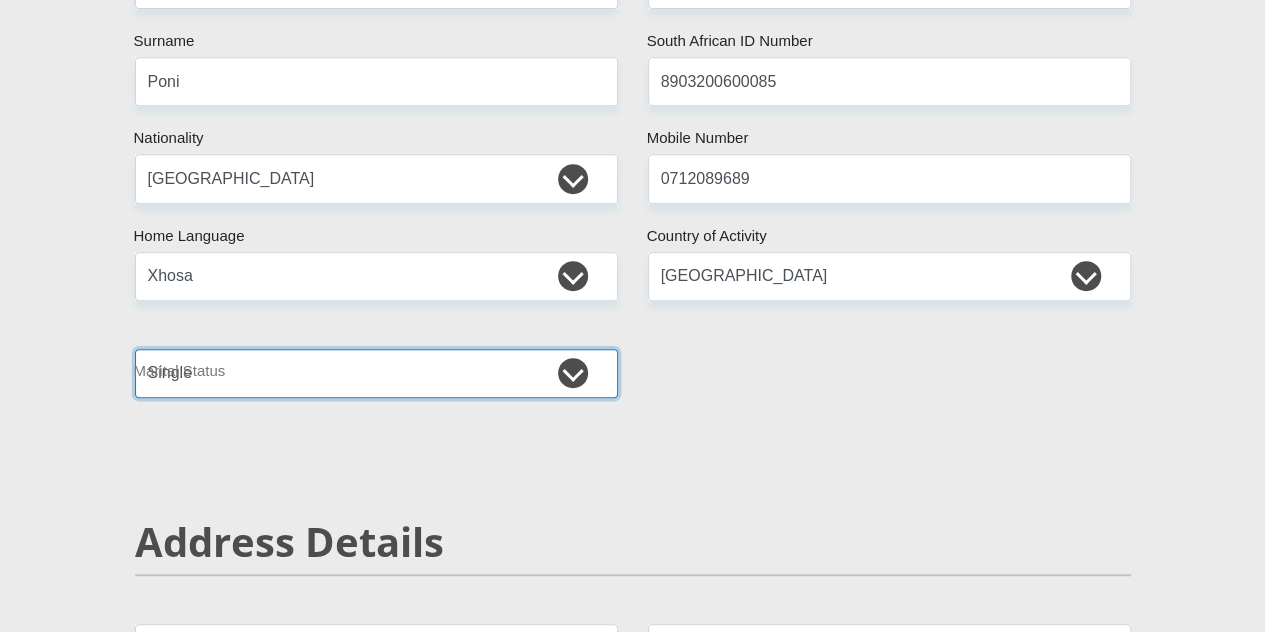 click on "Married ANC
Single
Divorced
Widowed
Married COP or Customary Law" at bounding box center [376, 373] 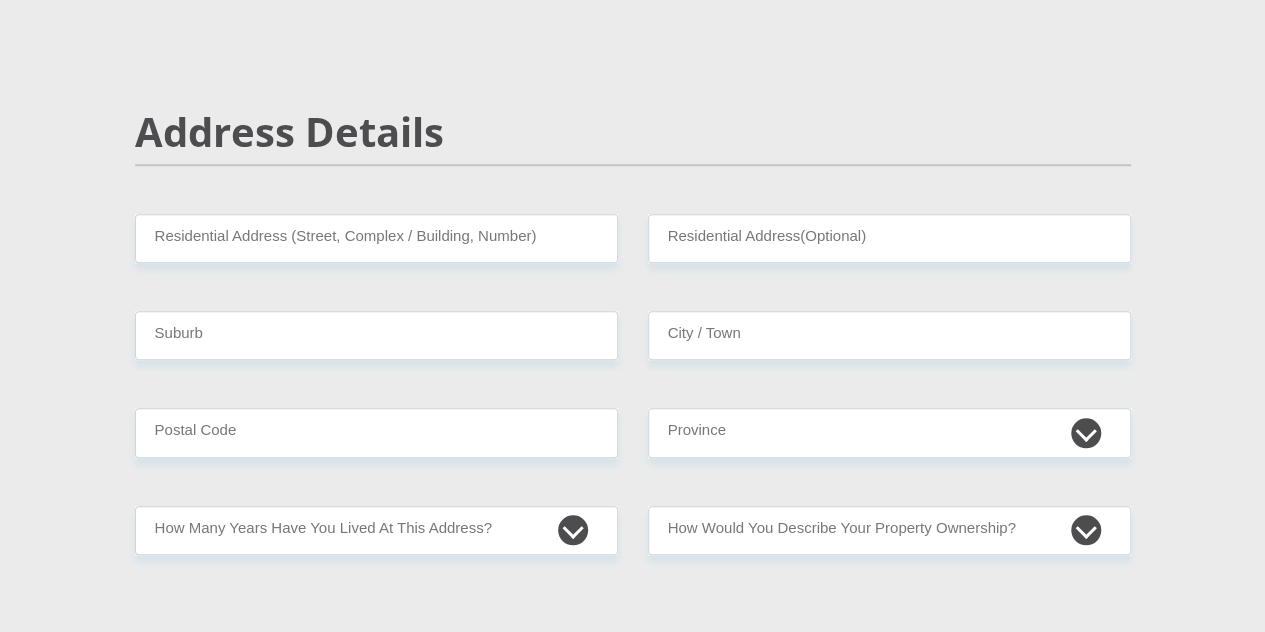 scroll, scrollTop: 875, scrollLeft: 0, axis: vertical 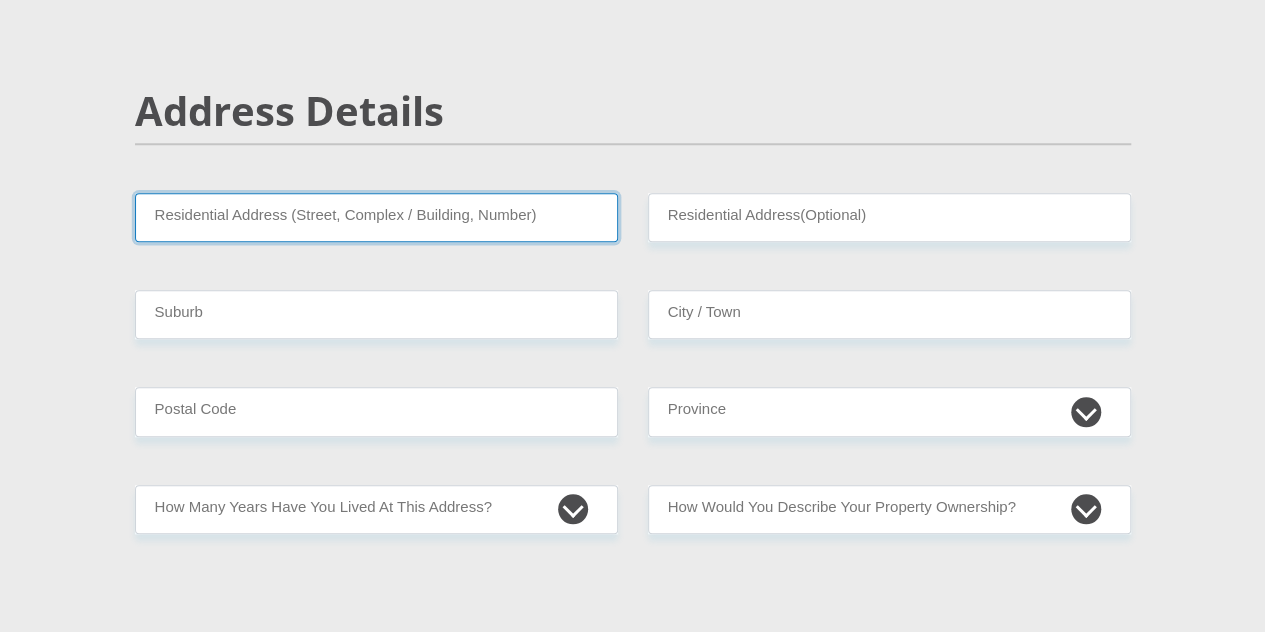 click on "Residential Address (Street, Complex / Building, Number)" at bounding box center (376, 217) 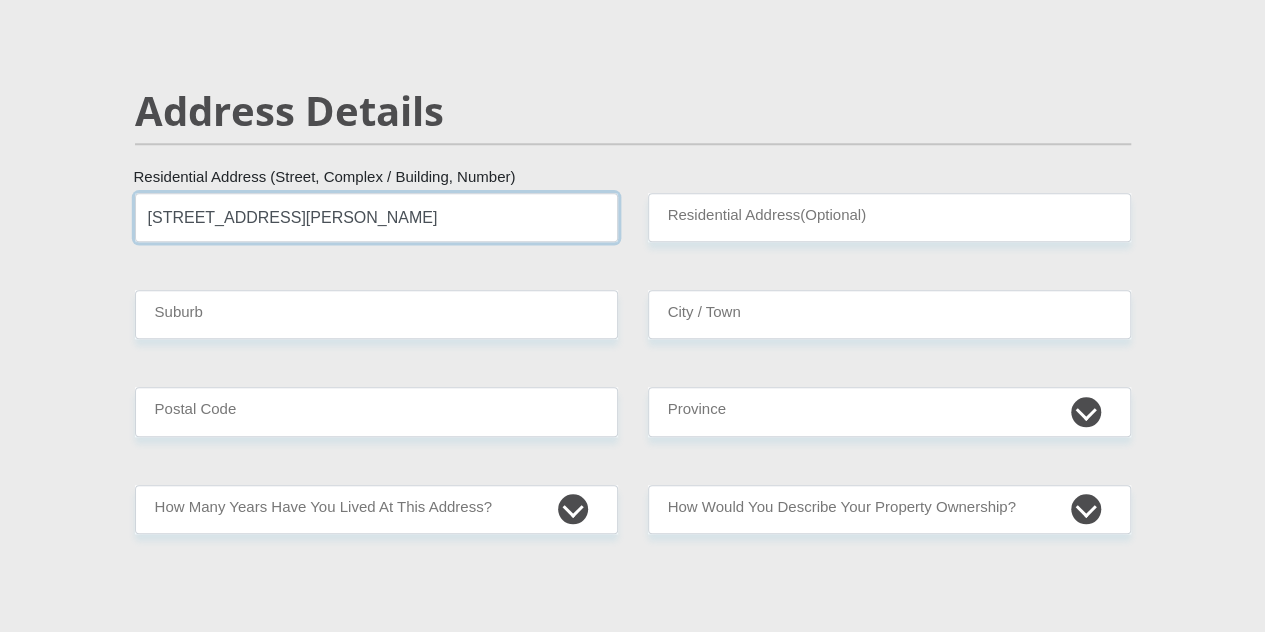 type on "110 Magdalena Willers Street" 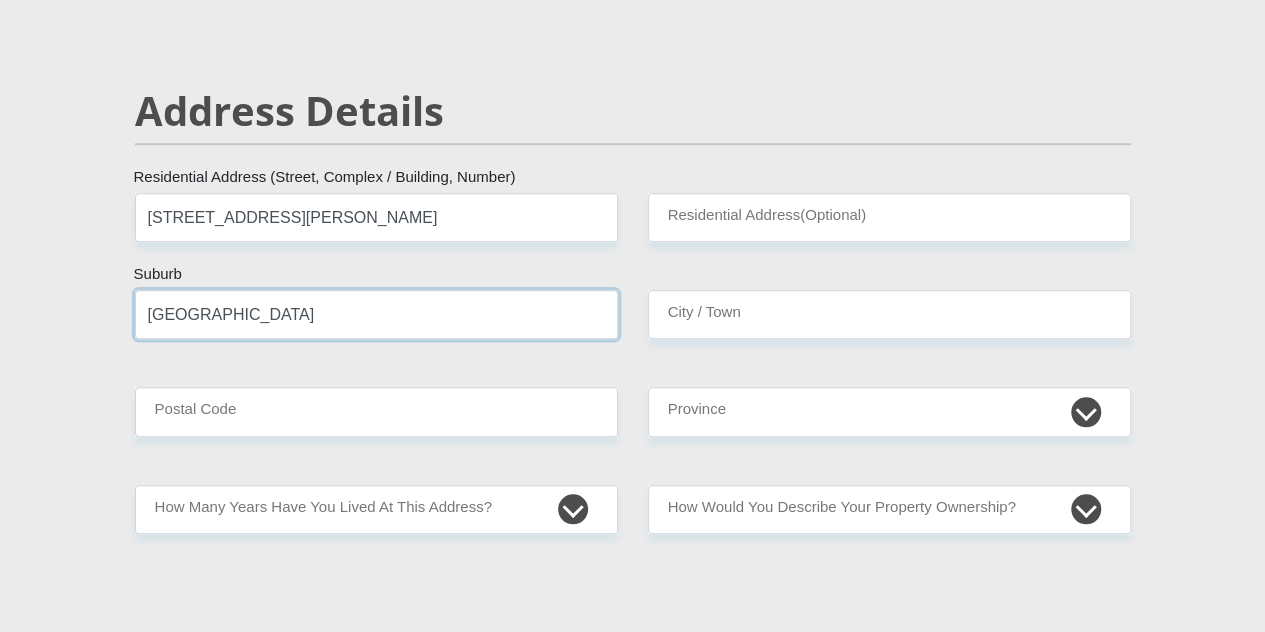 type on "kilner park" 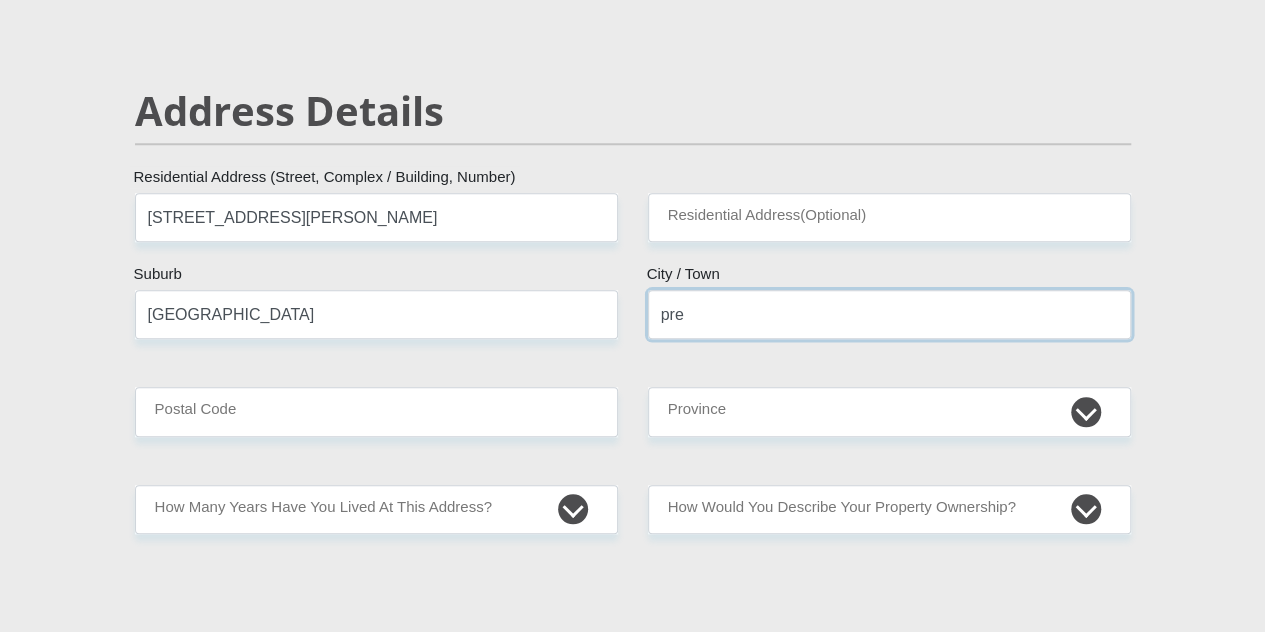 type on "Pretoria" 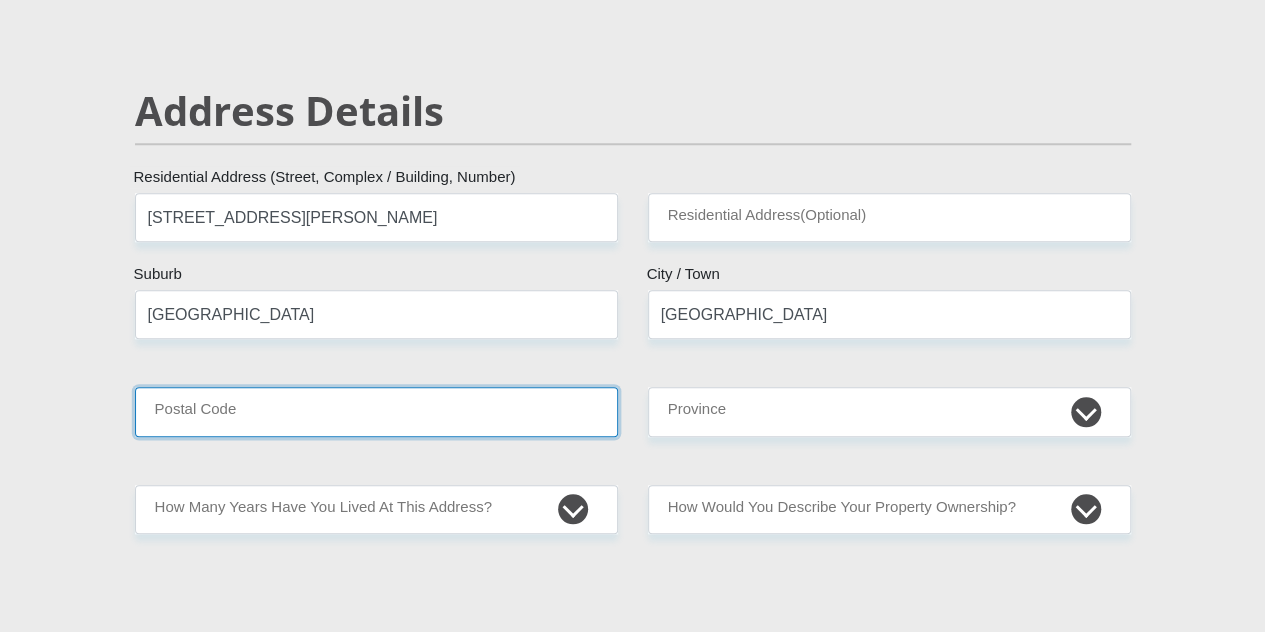 click on "Postal Code" at bounding box center [376, 411] 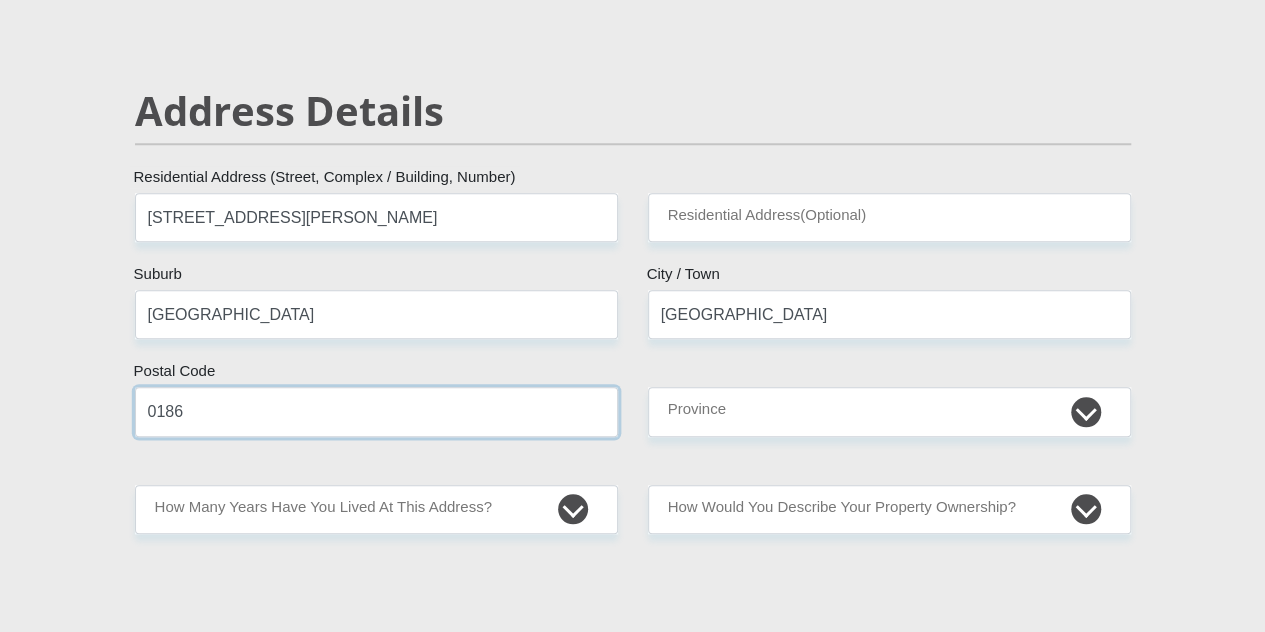 type on "0186" 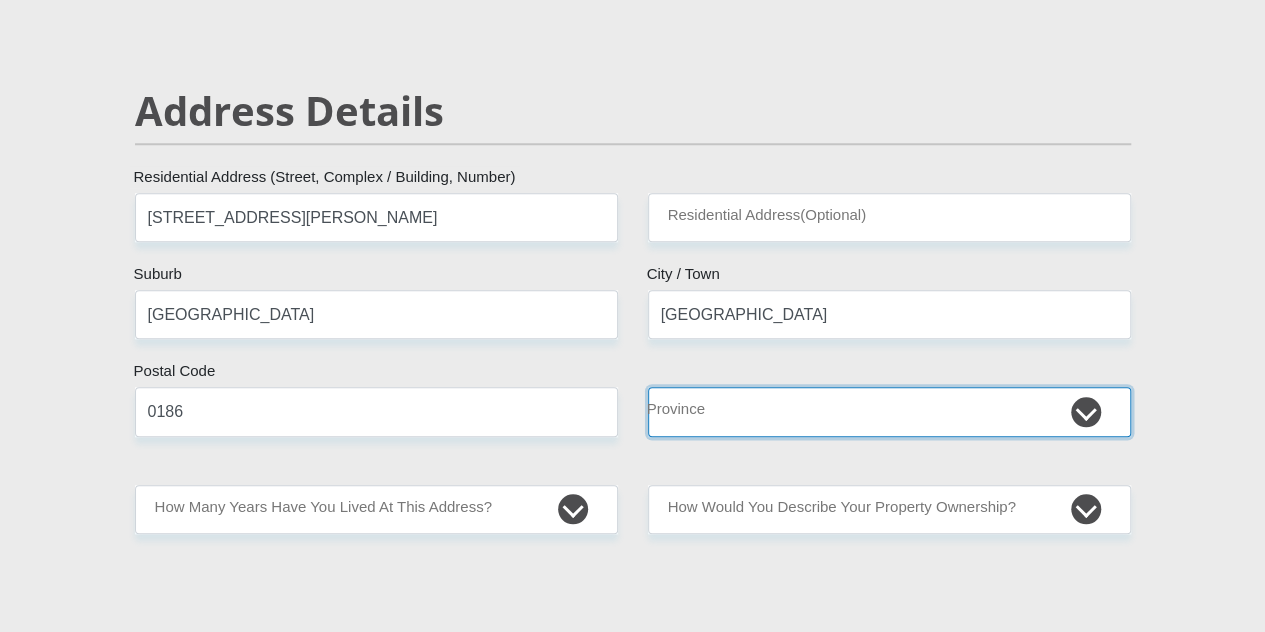 click on "Eastern Cape
Free State
Gauteng
KwaZulu-Natal
Limpopo
Mpumalanga
Northern Cape
North West
Western Cape" at bounding box center (889, 411) 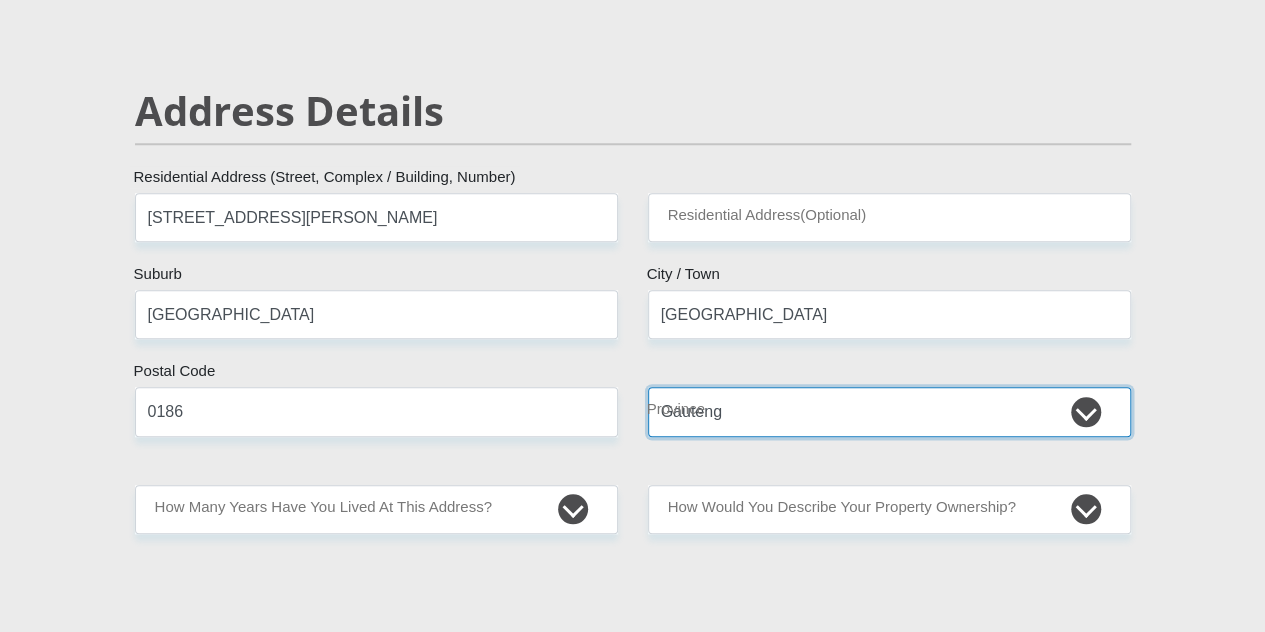 click on "Eastern Cape
Free State
Gauteng
KwaZulu-Natal
Limpopo
Mpumalanga
Northern Cape
North West
Western Cape" at bounding box center (889, 411) 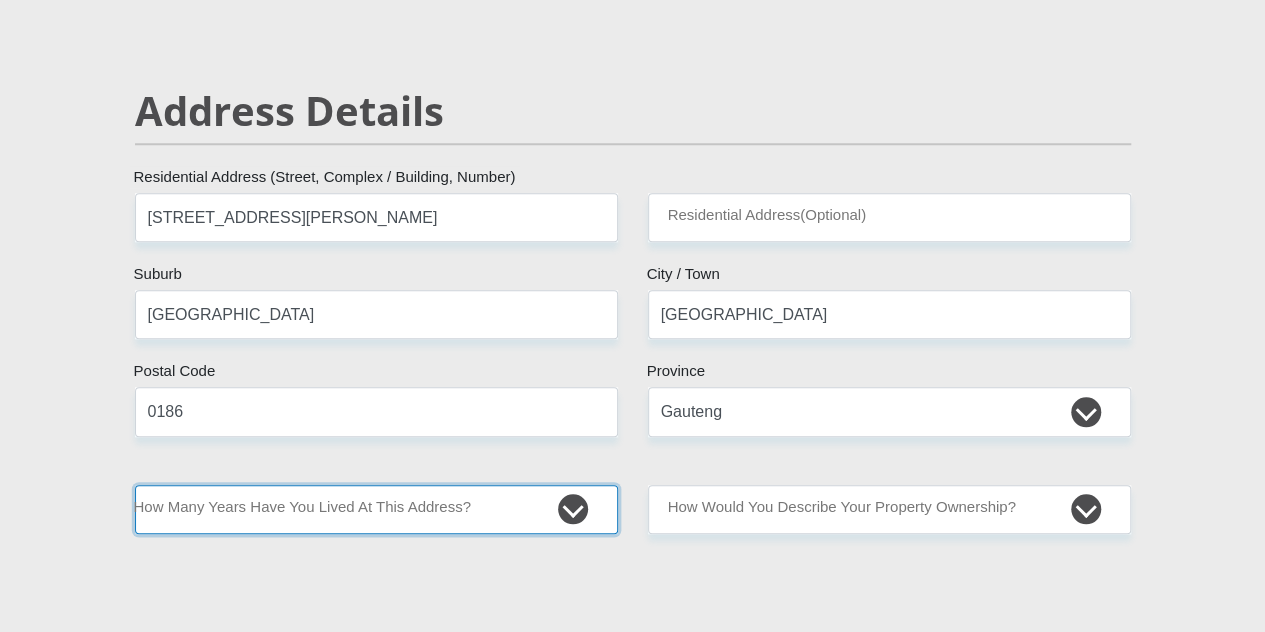 click on "less than 1 year
1-3 years
3-5 years
5+ years" at bounding box center [376, 509] 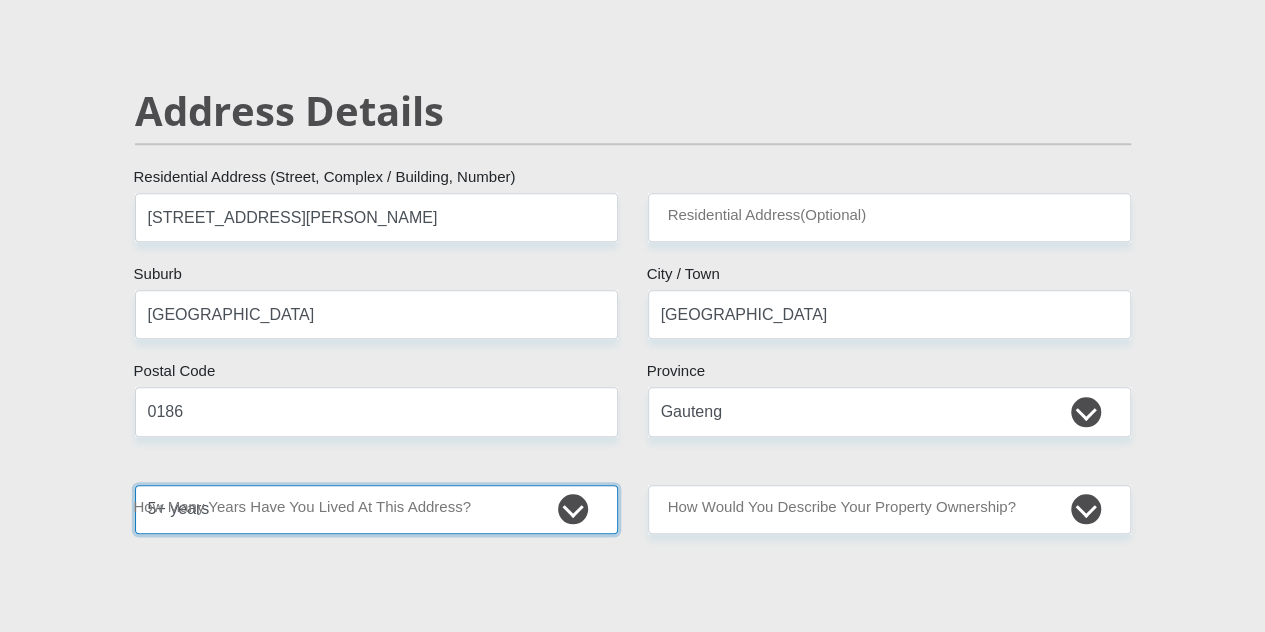 click on "less than 1 year
1-3 years
3-5 years
5+ years" at bounding box center [376, 509] 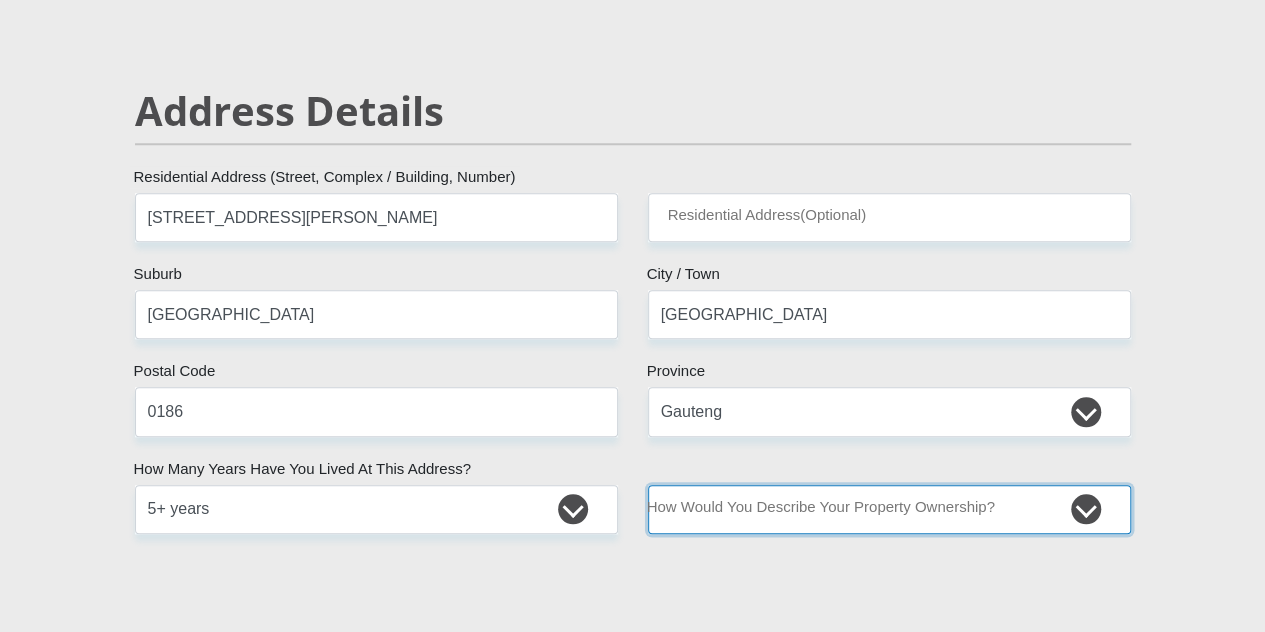 click on "Owned
Rented
Family Owned
Company Dwelling" at bounding box center (889, 509) 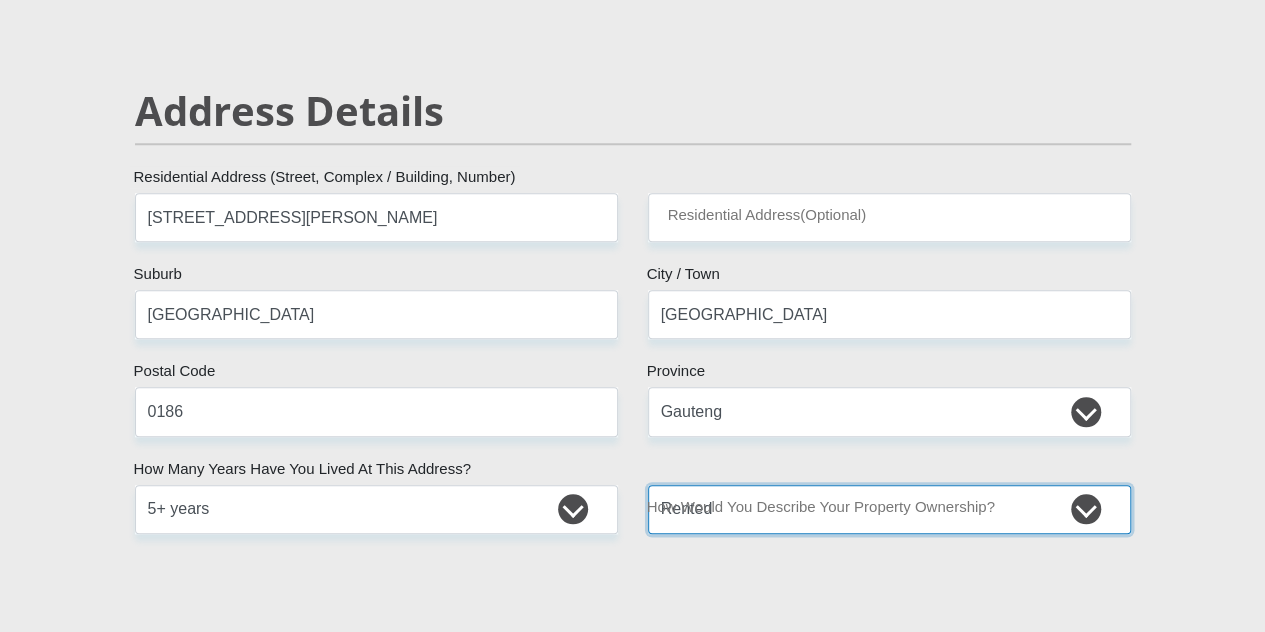 click on "Owned
Rented
Family Owned
Company Dwelling" at bounding box center [889, 509] 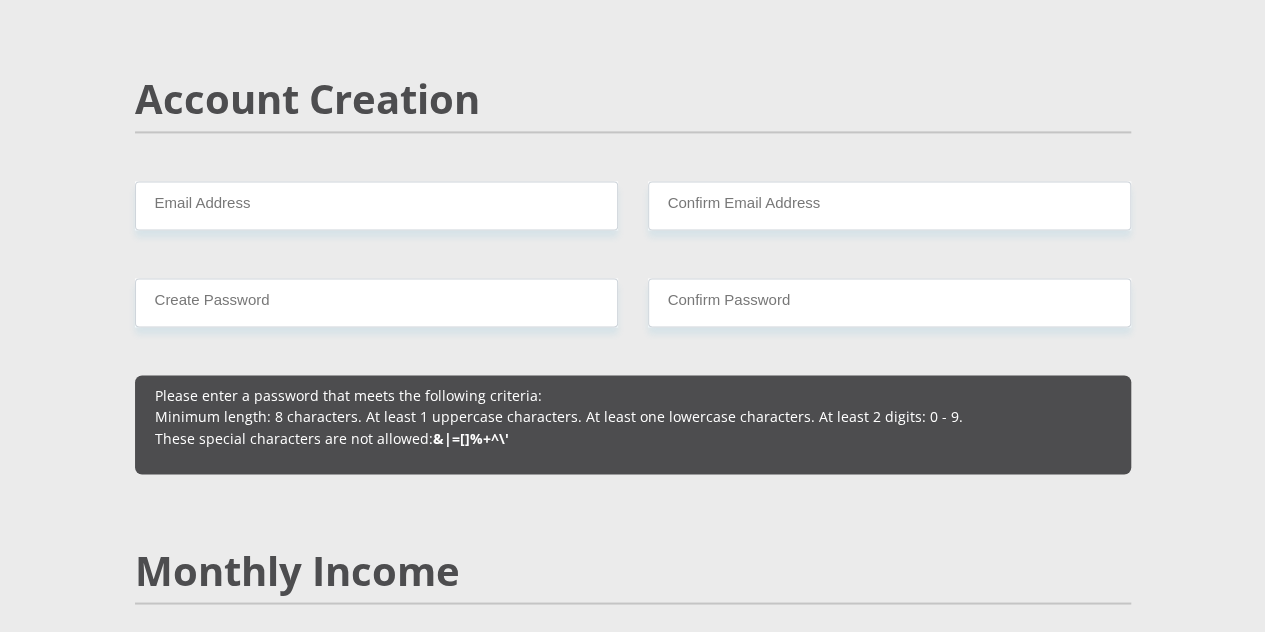 scroll, scrollTop: 1462, scrollLeft: 0, axis: vertical 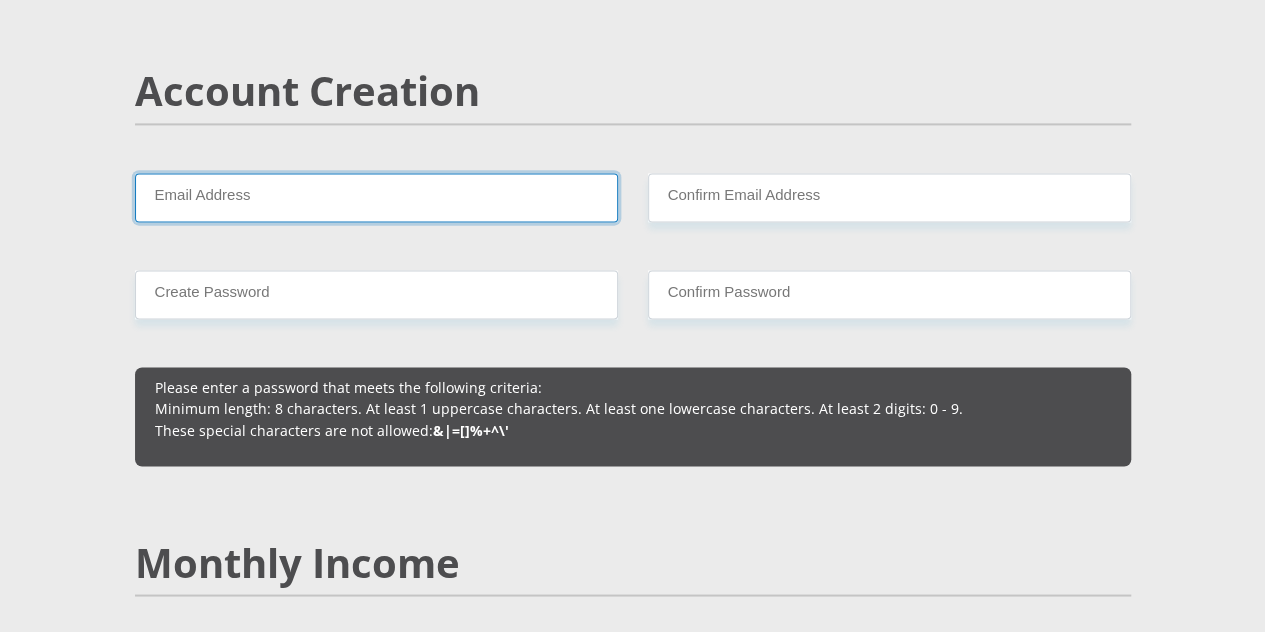 click on "Email Address" at bounding box center [376, 197] 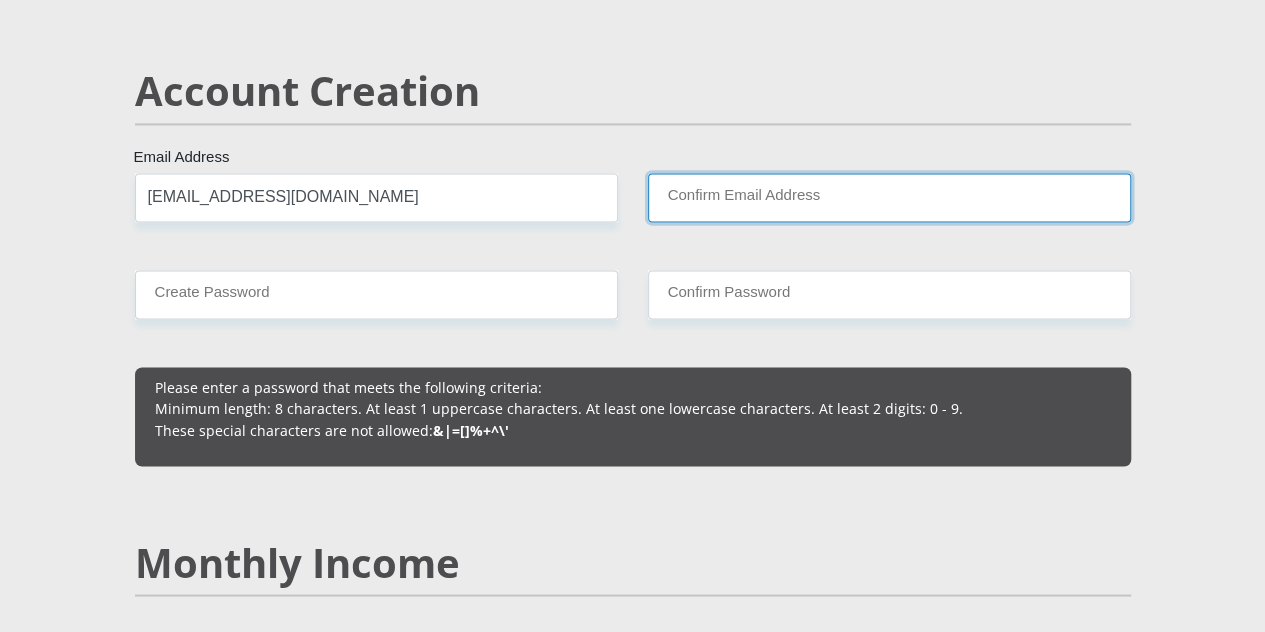click on "Confirm Email Address" at bounding box center (889, 197) 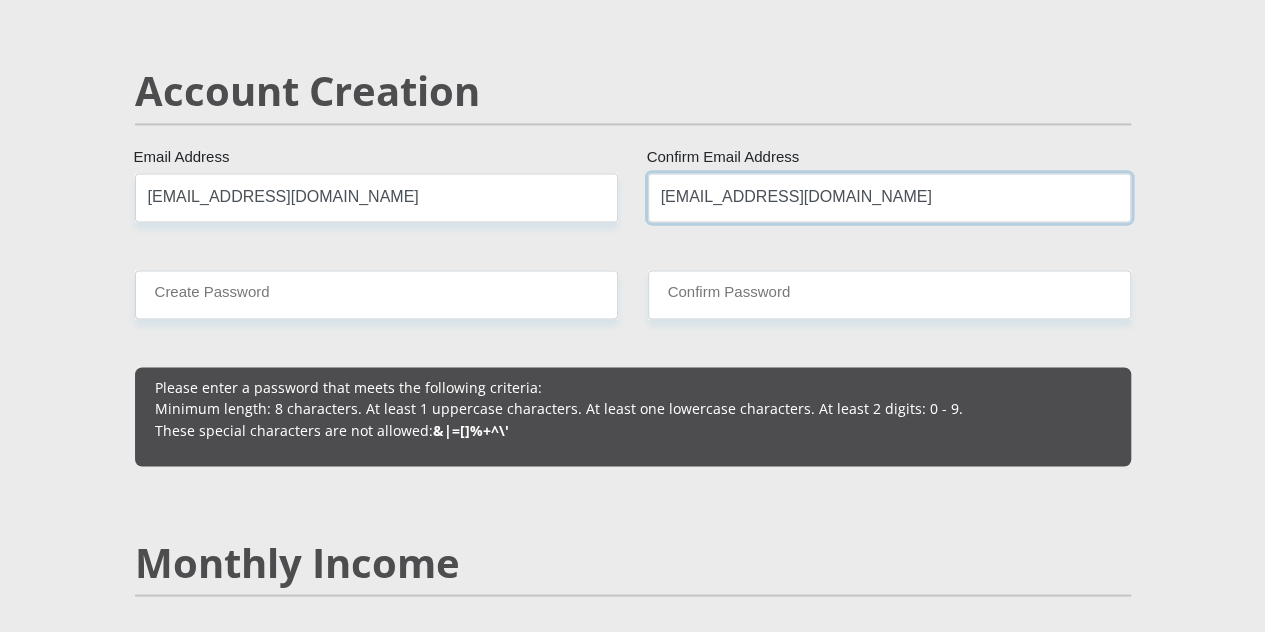 type on "sinovuyoponi@gmail.com" 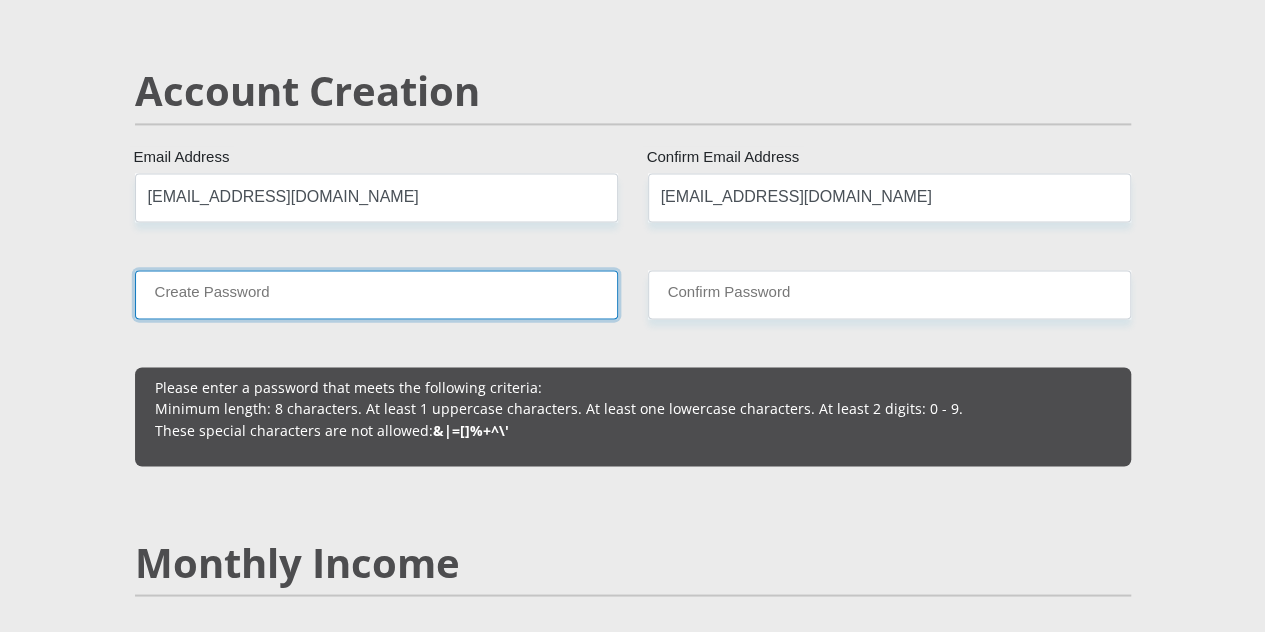 click on "Create Password" at bounding box center [376, 294] 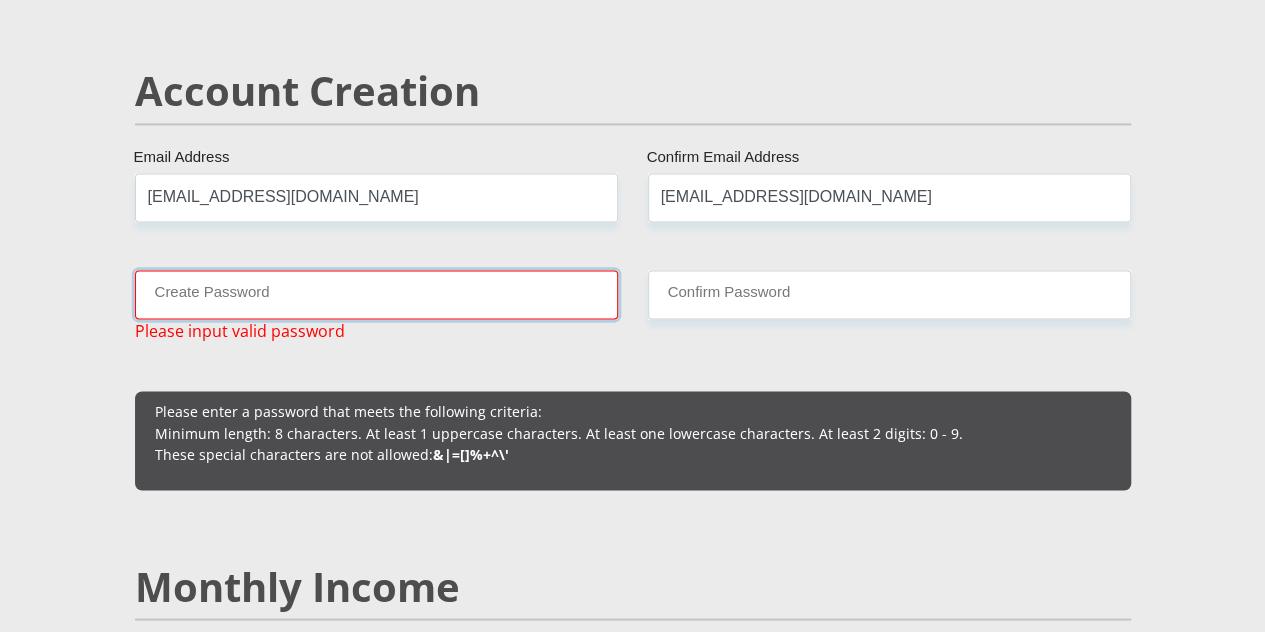 click on "Create Password" at bounding box center [376, 294] 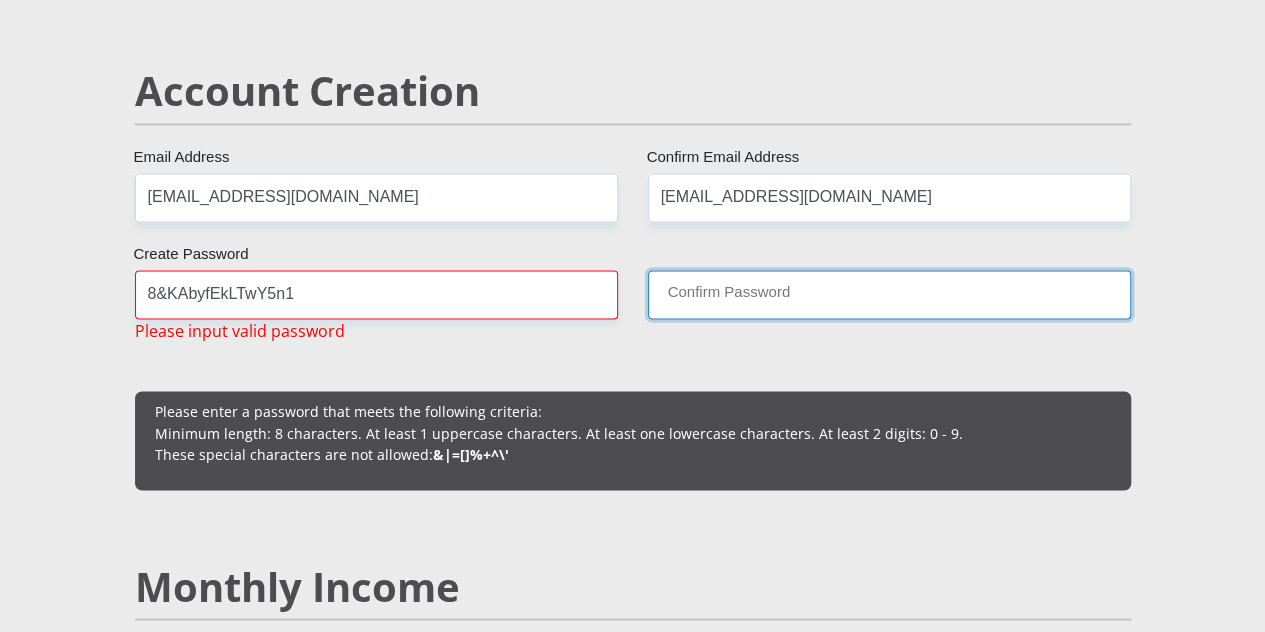 click on "Confirm Password" at bounding box center (889, 294) 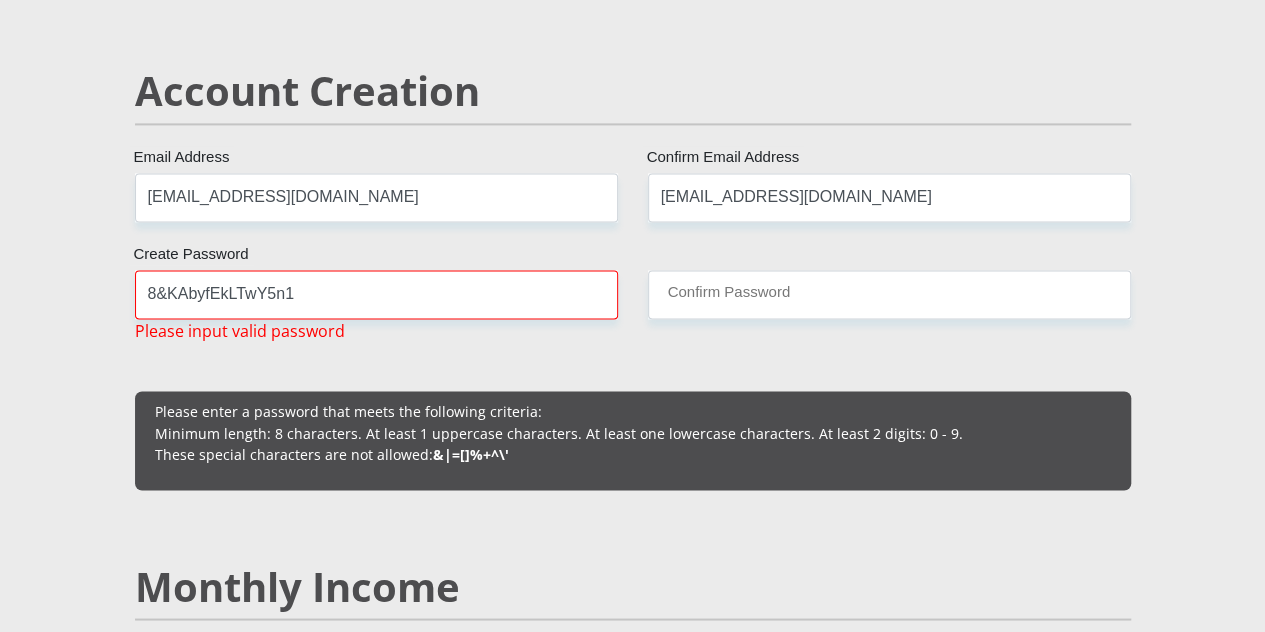 click on "Mr
Ms
Mrs
Dr
Other
Title
Sinovuyo
First Name
Poni
Surname
8903200600085
South African ID Number
Please input valid ID number
South Africa
Afghanistan
Aland Islands
Albania
Algeria
America Samoa
American Virgin Islands
Andorra
Angola
Anguilla
Antarctica
Antigua and Barbuda
Argentina" at bounding box center [633, 1806] 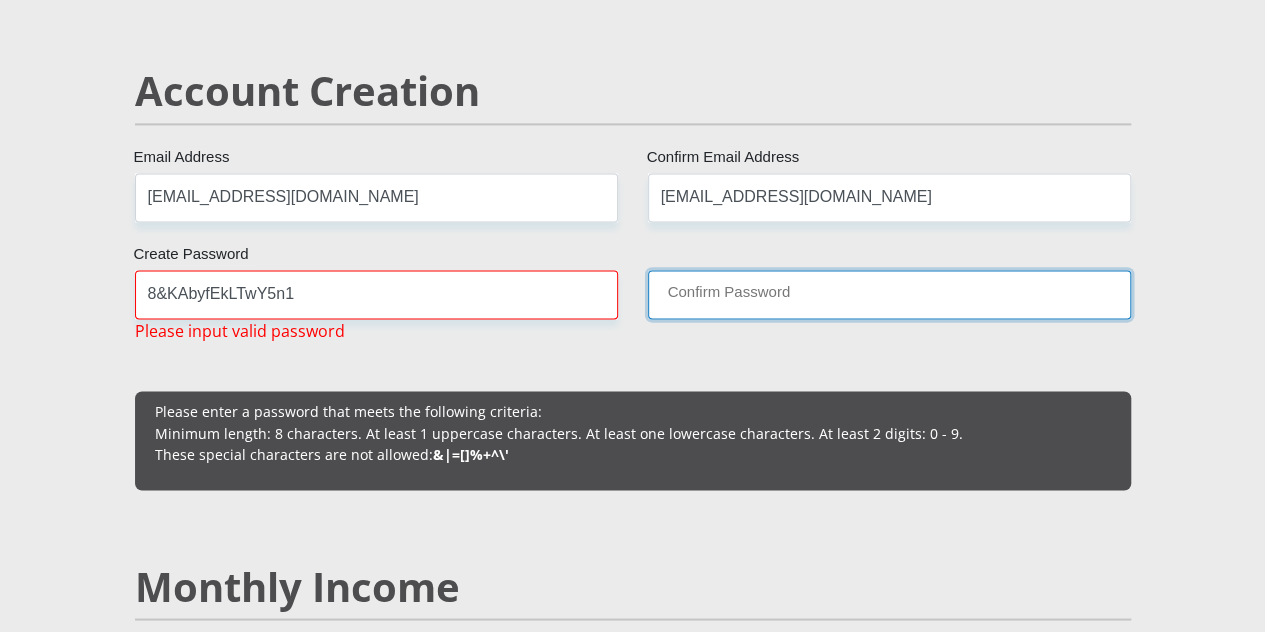 click on "Confirm Password" at bounding box center (889, 294) 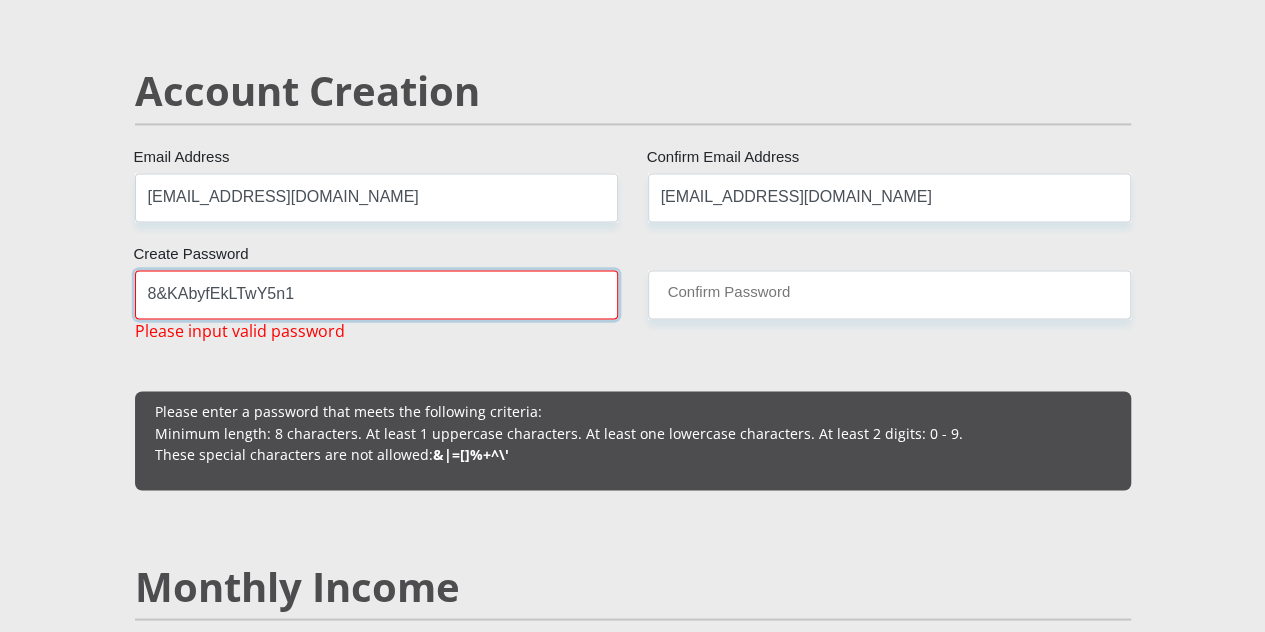 click on "8&KAbyfEkLTwY5n1" at bounding box center [376, 294] 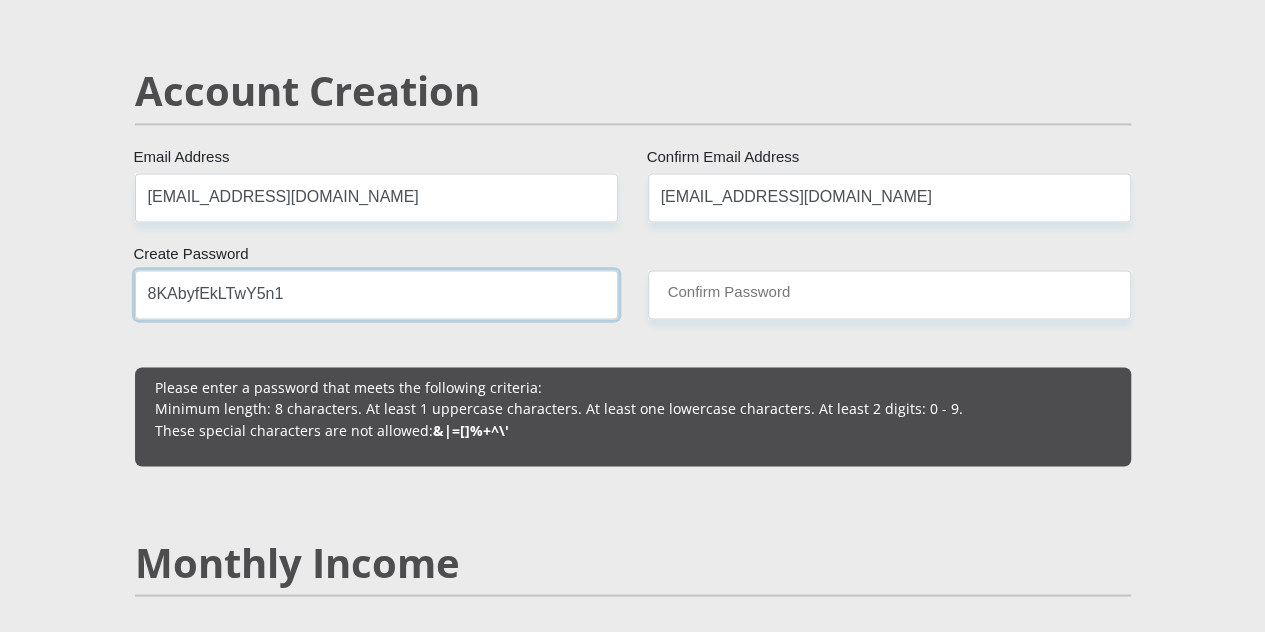 type on "8KAbyfEkLTwY5n1" 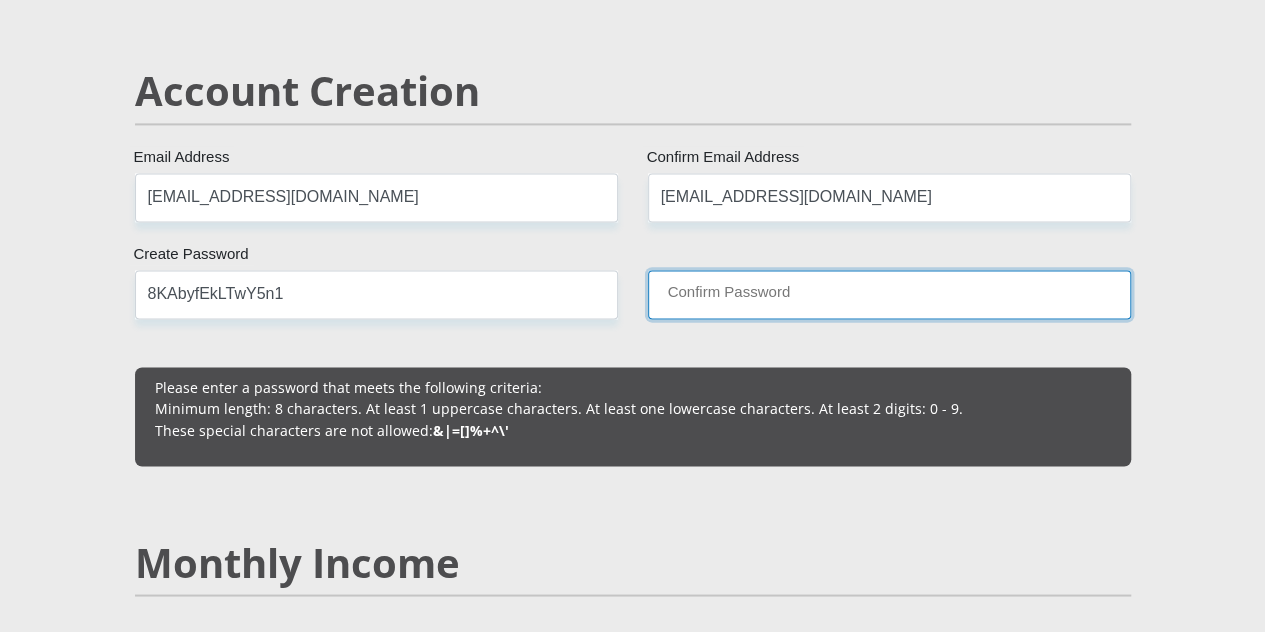 click on "Confirm Password" at bounding box center (889, 294) 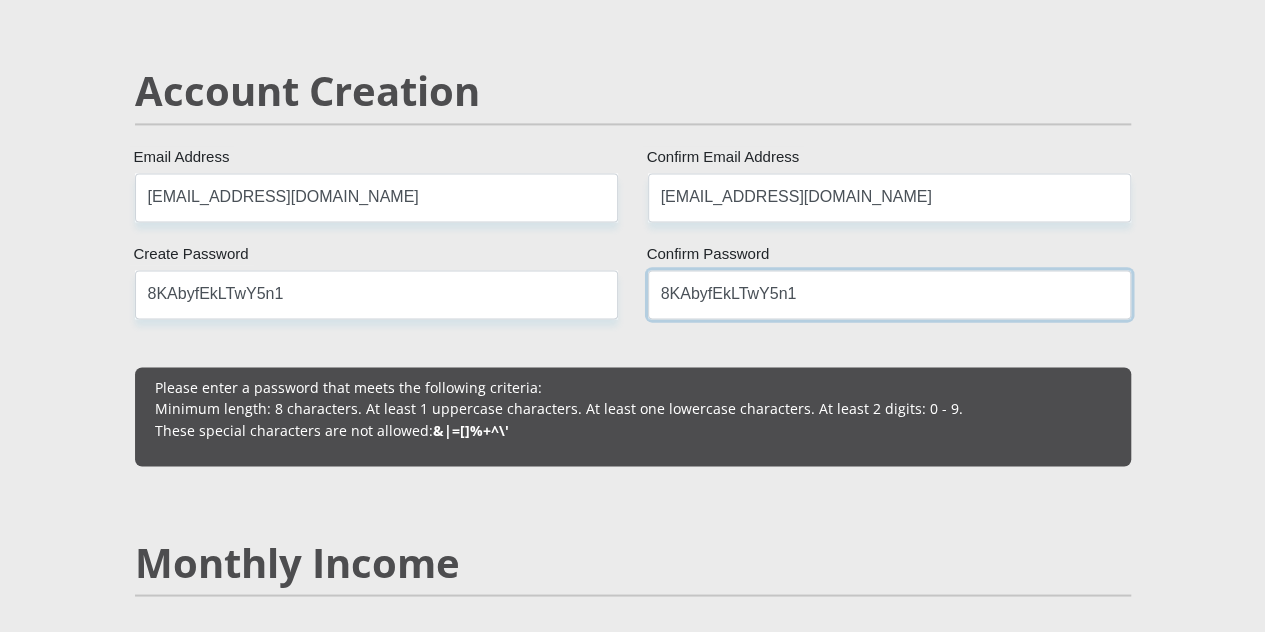 type on "8KAbyfEkLTwY5n1" 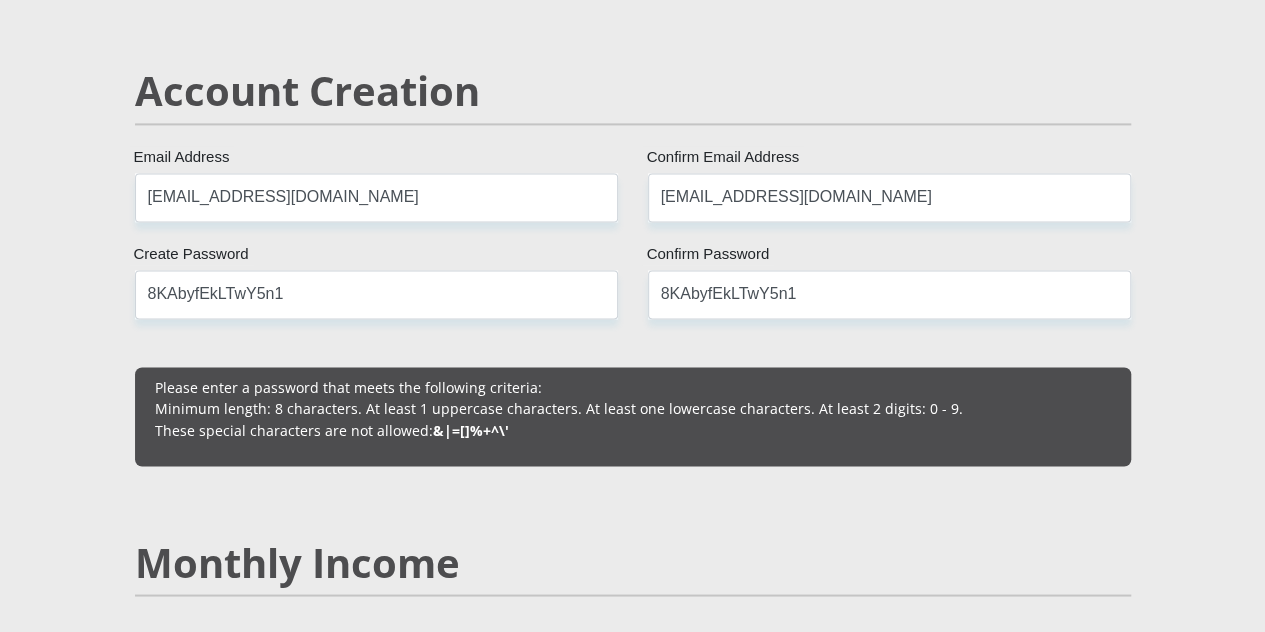 click on "Please enter a password that meets the following criteria:
Minimum length: 8 characters. At least 1 uppercase characters. At least one lowercase characters.
At least 2 digits: 0 - 9.
These special characters are not allowed:  &|=[]%+^\'" at bounding box center [633, 408] 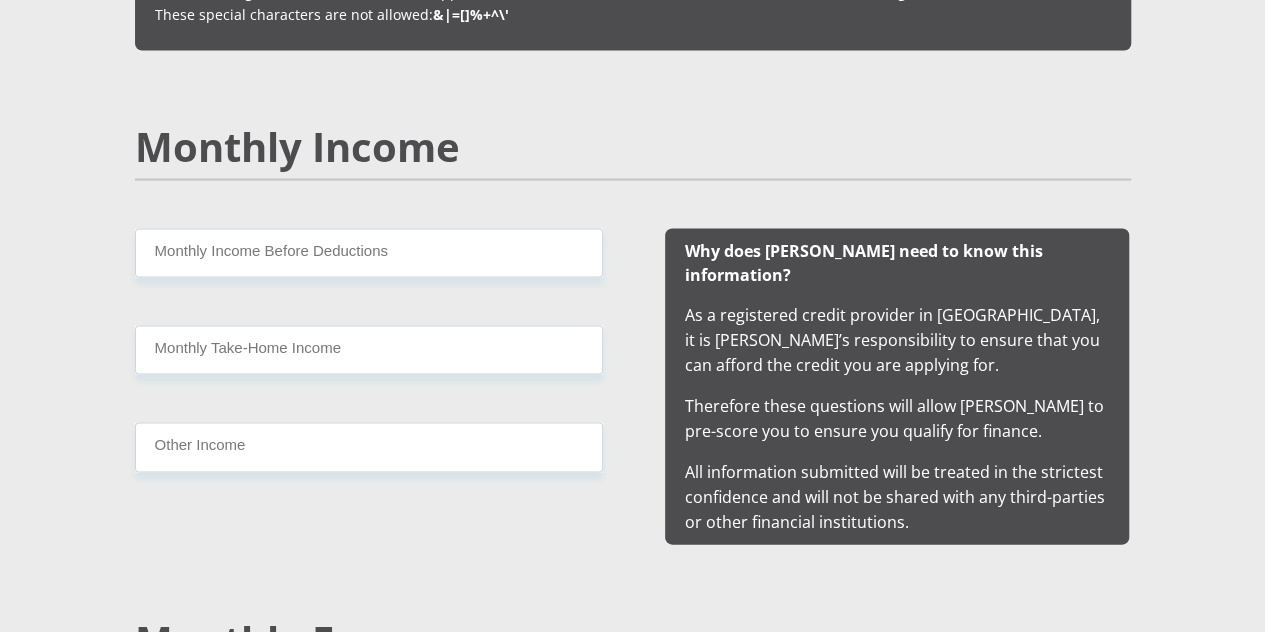 scroll, scrollTop: 1885, scrollLeft: 0, axis: vertical 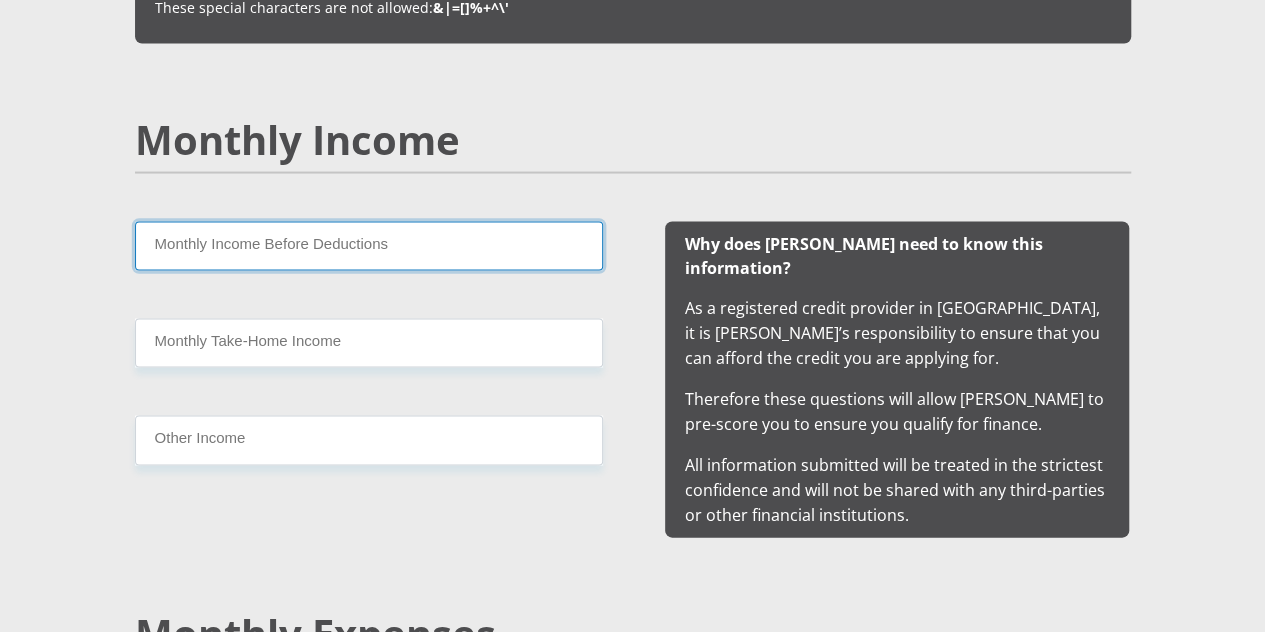click on "Monthly Income Before Deductions" at bounding box center (369, 245) 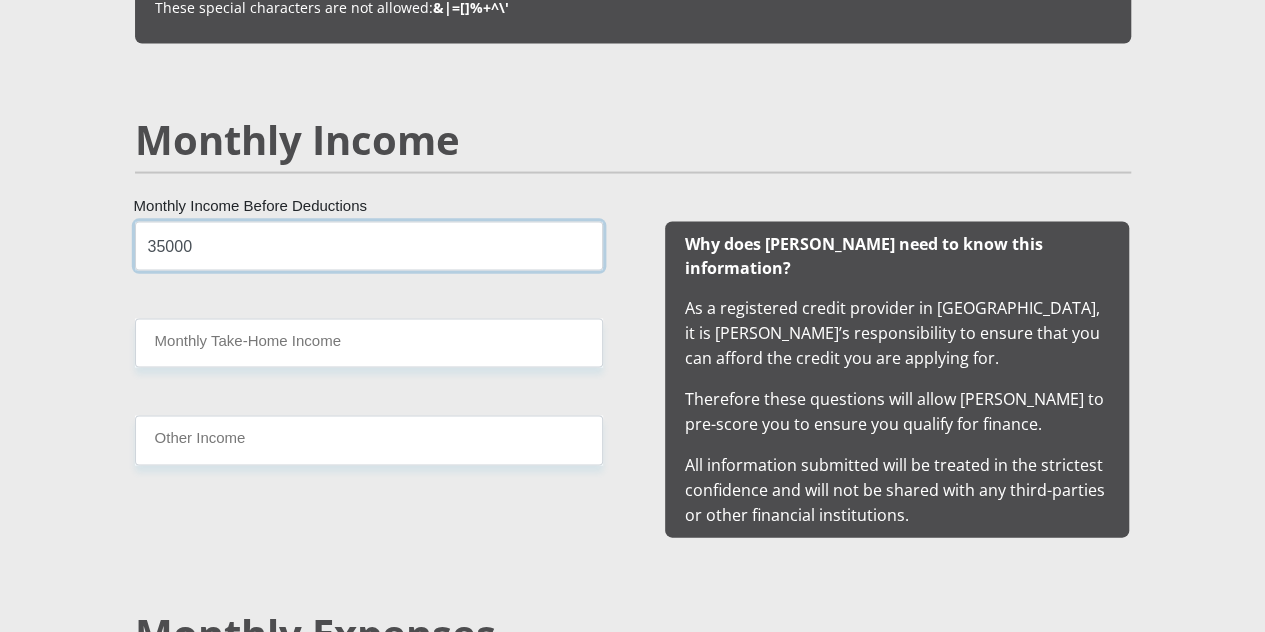 type on "35000" 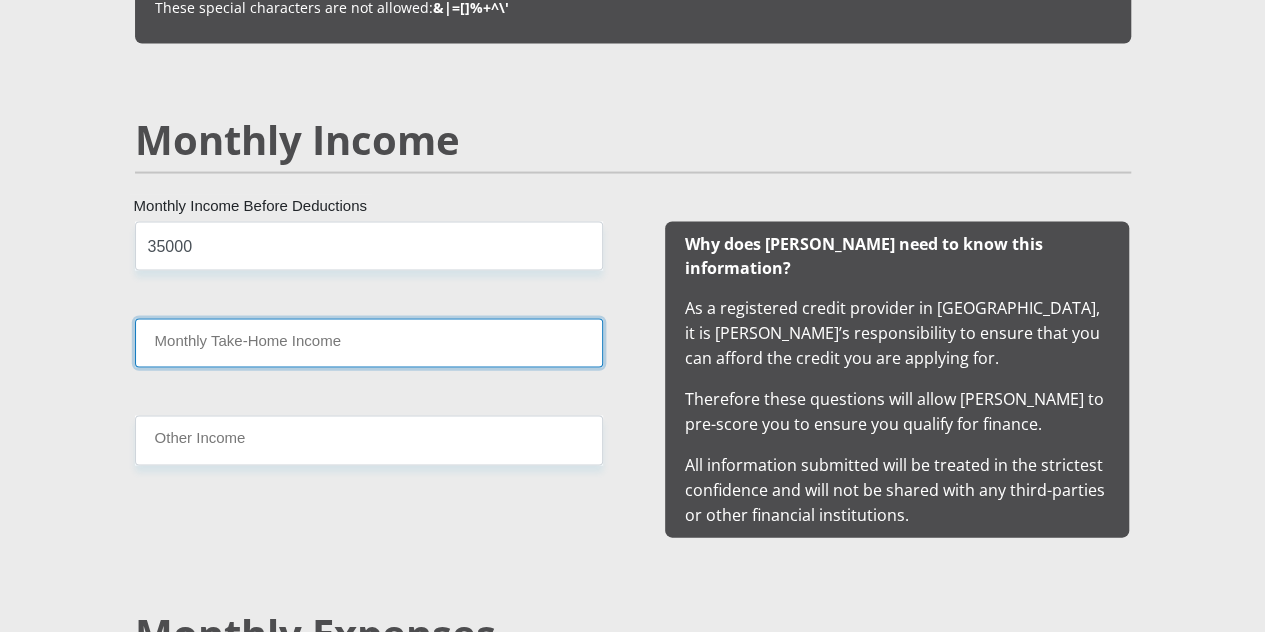 click on "Monthly Take-Home Income" at bounding box center (369, 342) 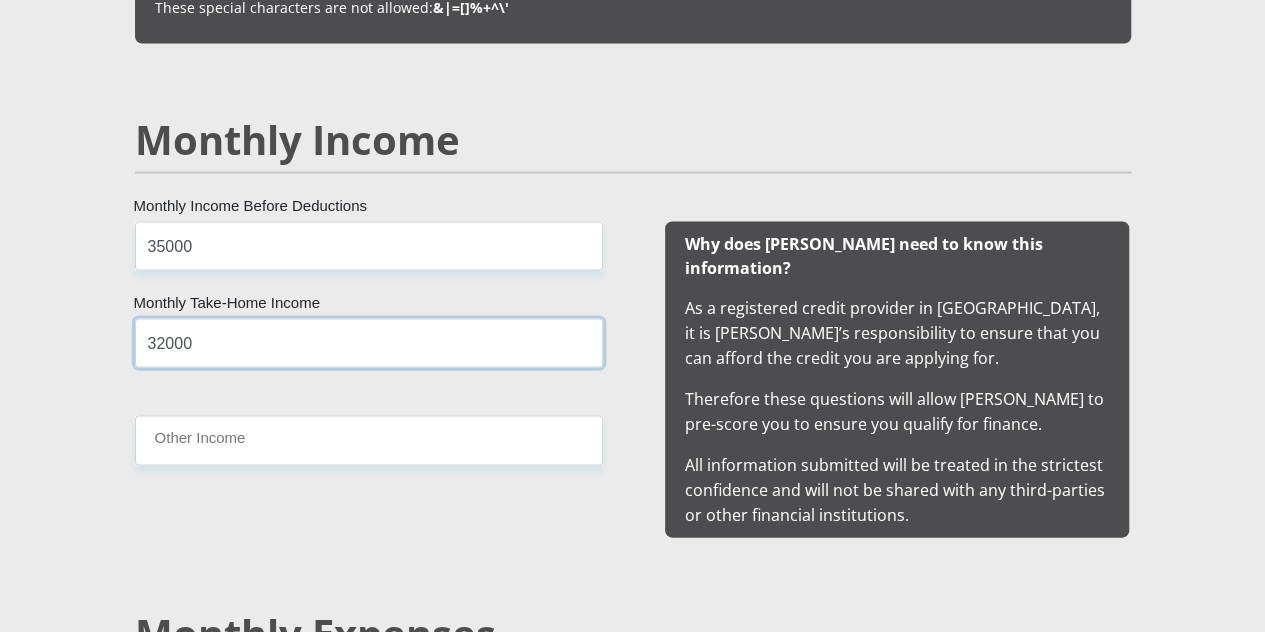 scroll, scrollTop: 1332, scrollLeft: 0, axis: vertical 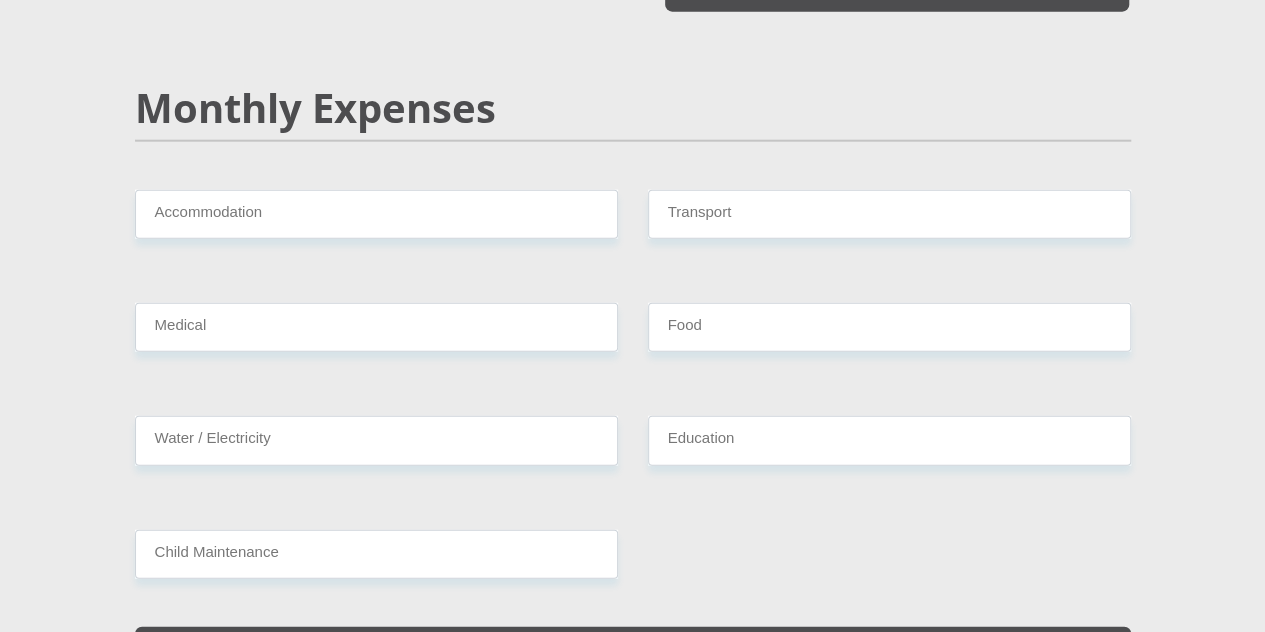 type on "32000" 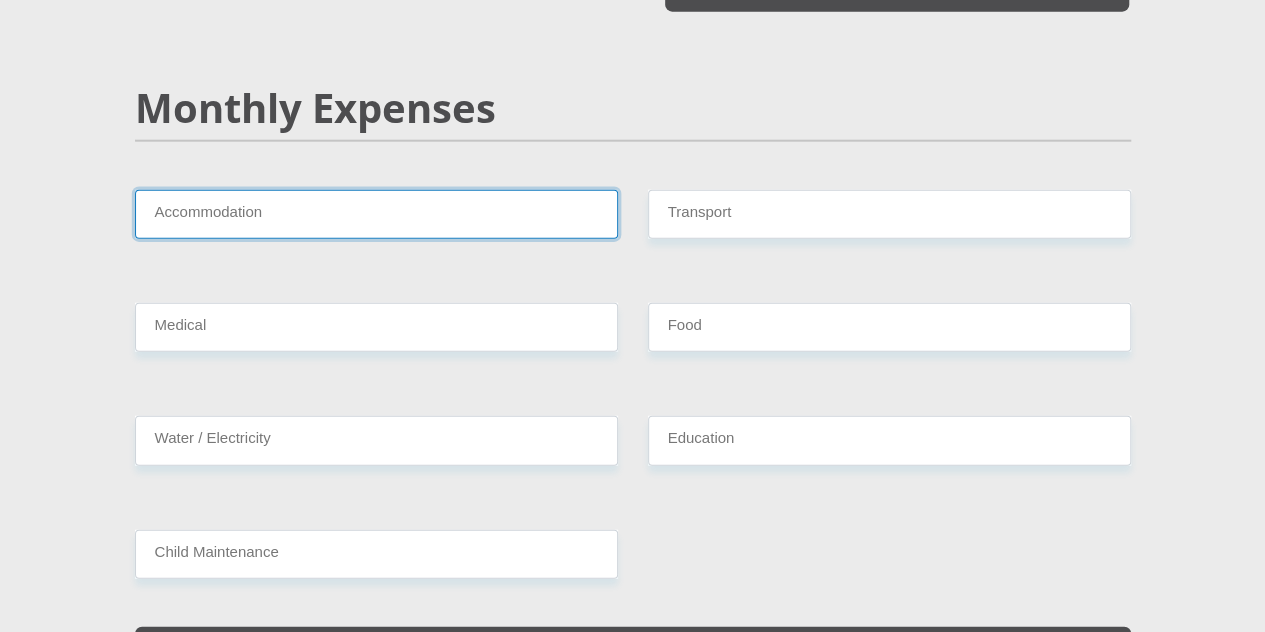 click on "Accommodation" at bounding box center [376, 214] 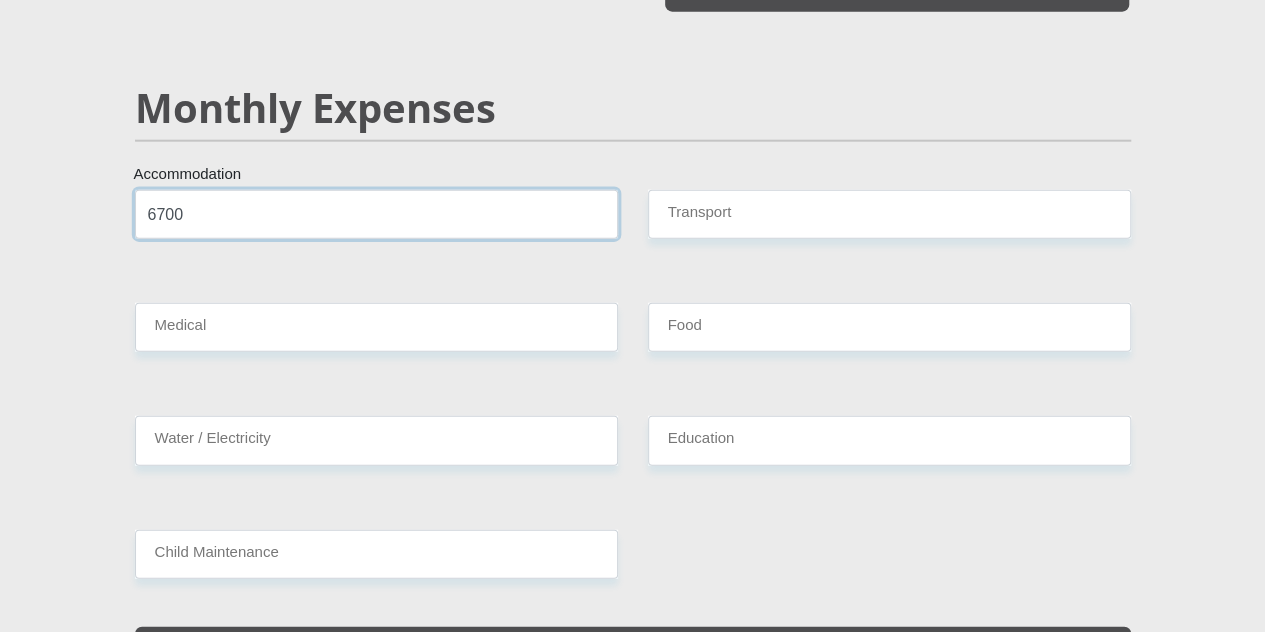 type on "6700" 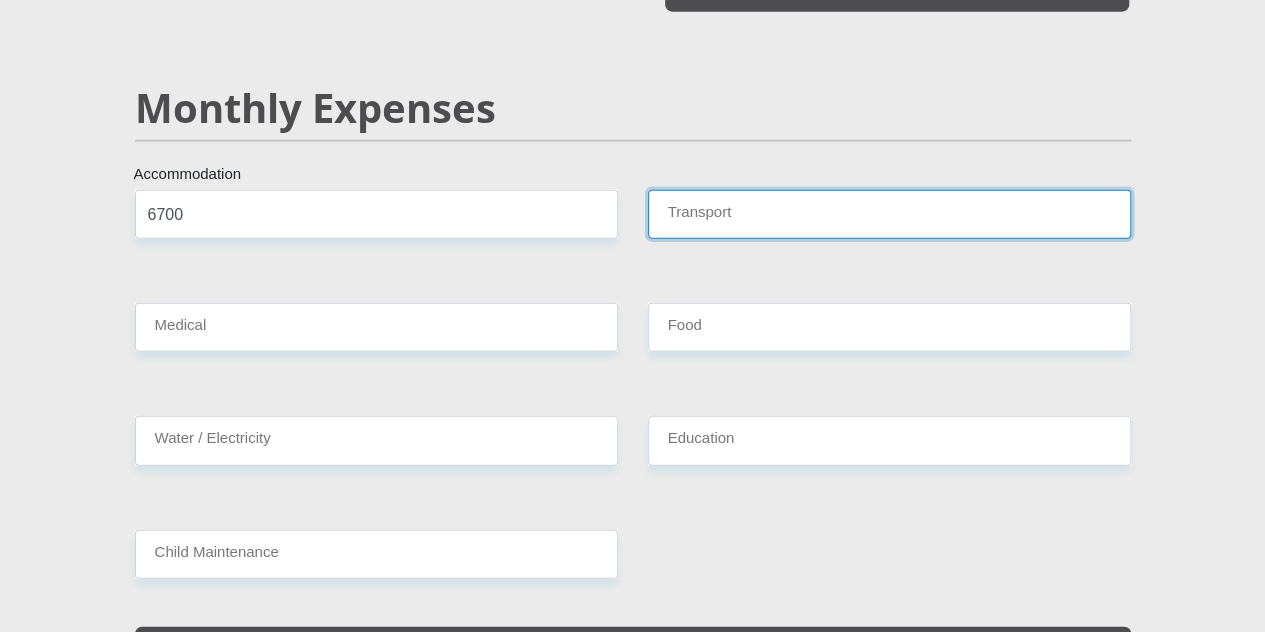 click on "Transport" at bounding box center [889, 214] 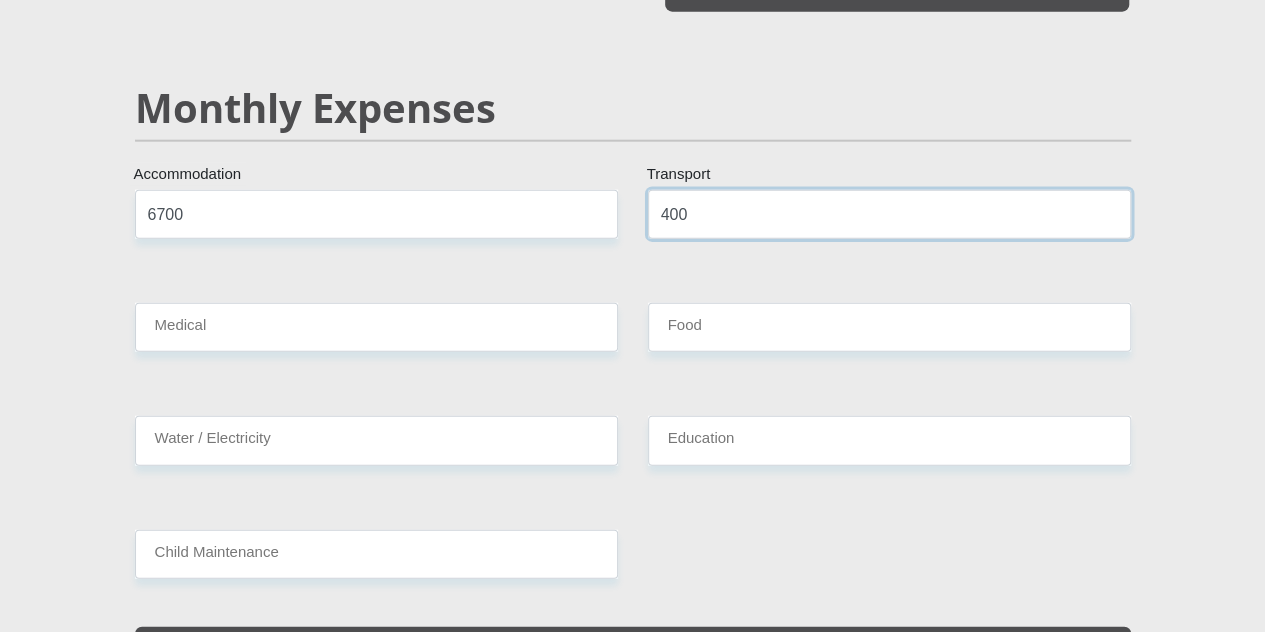 type on "400" 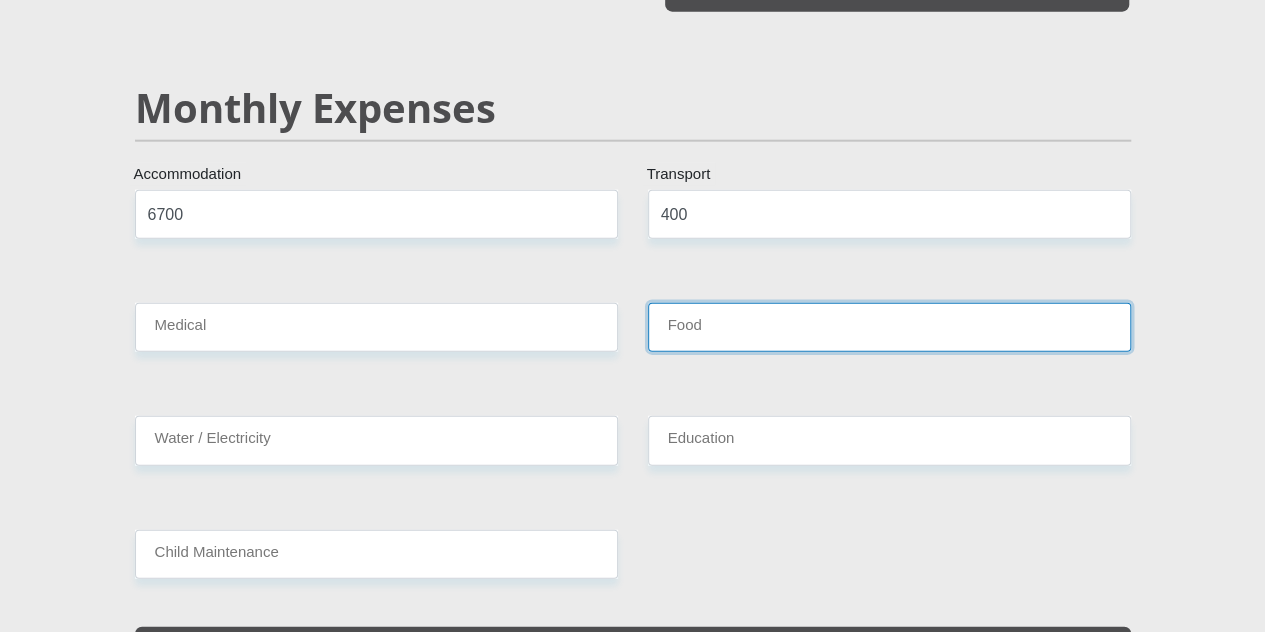 click on "Food" at bounding box center (889, 327) 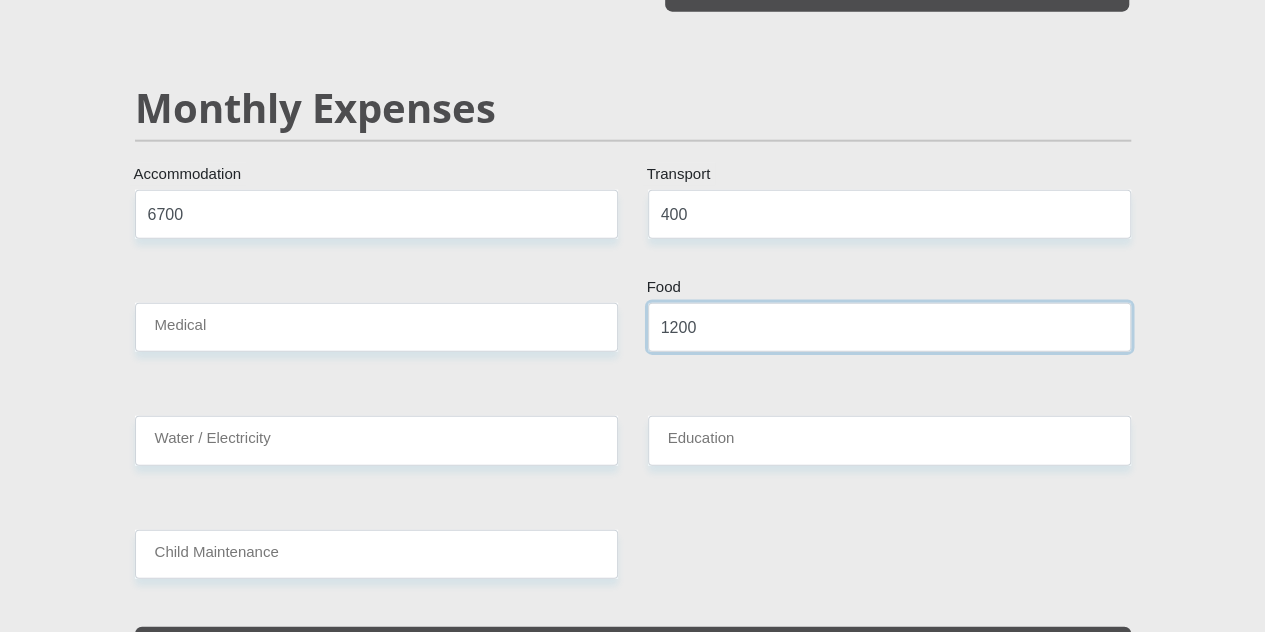 type on "1200" 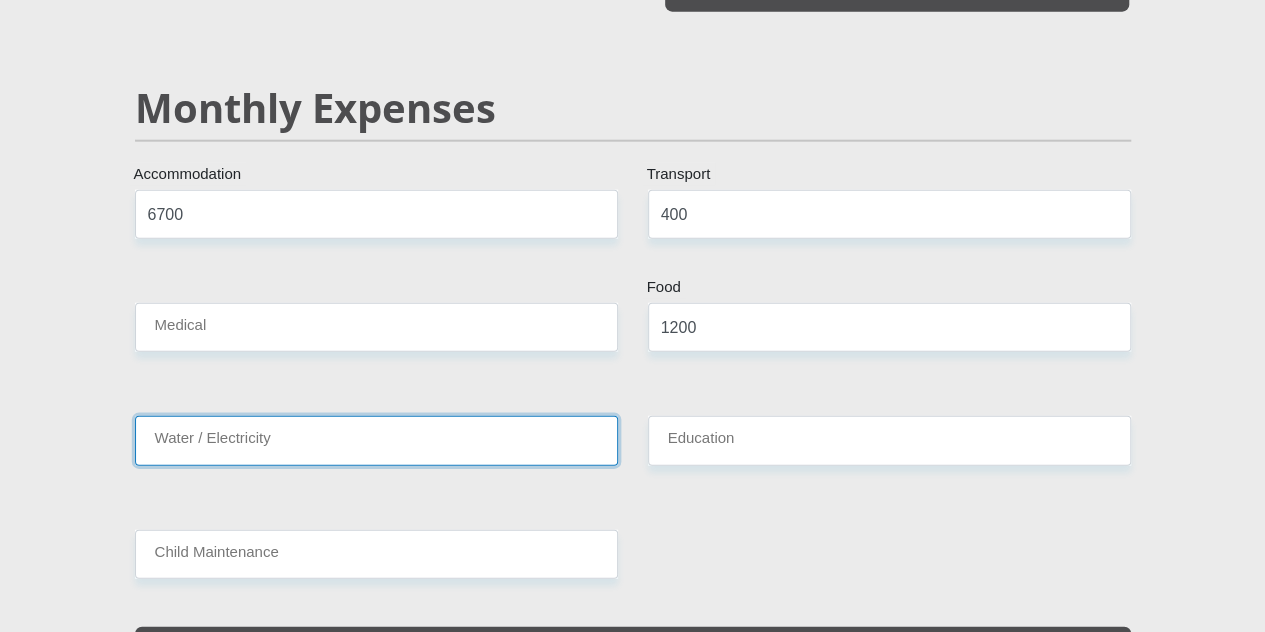 click on "Water / Electricity" at bounding box center [376, 440] 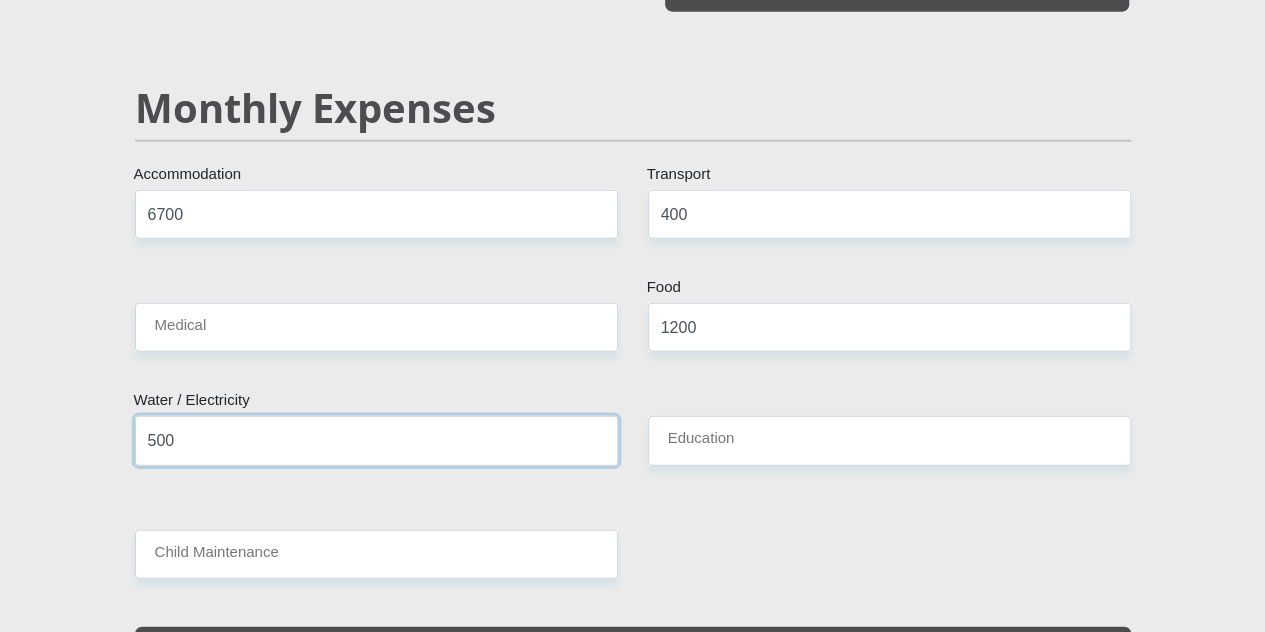type on "500" 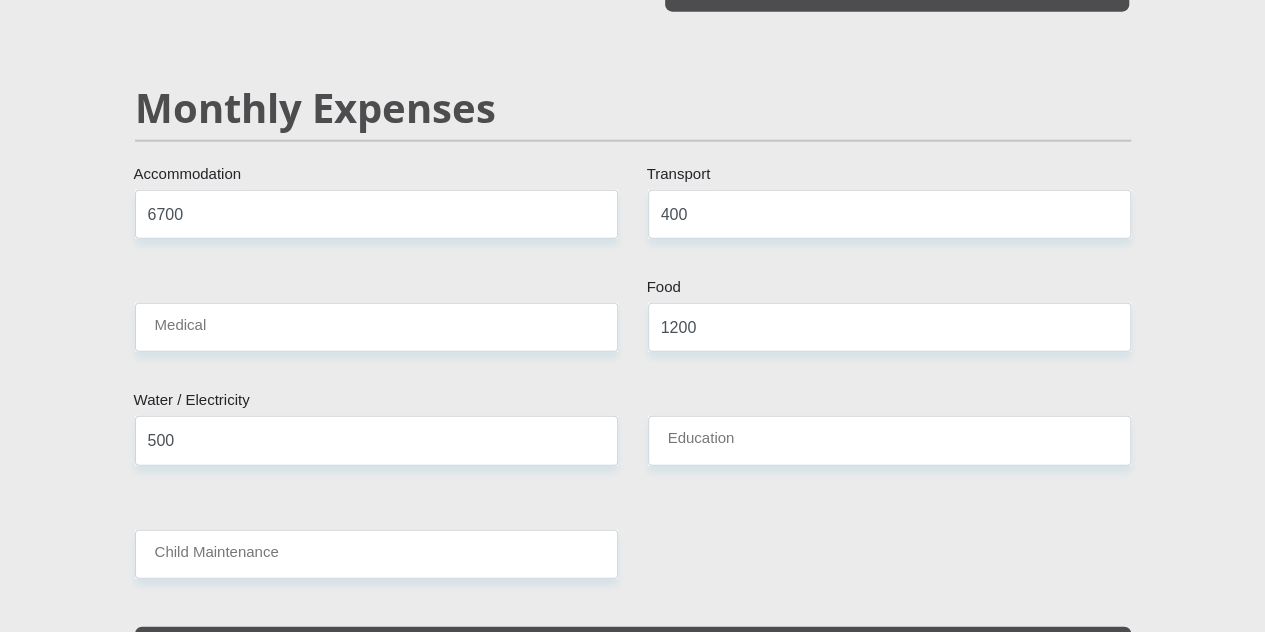 click on "Personal Details
Mr
Ms
Mrs
Dr
Other
Title
Sinovuyo
First Name
Poni
Surname
8903200600085
South African ID Number
Please input valid ID number
South Africa
Afghanistan
Aland Islands
Albania
Algeria
America Samoa
American Virgin Islands
Andorra
Angola
Anguilla  Antarctica  Chad" at bounding box center [633, 860] 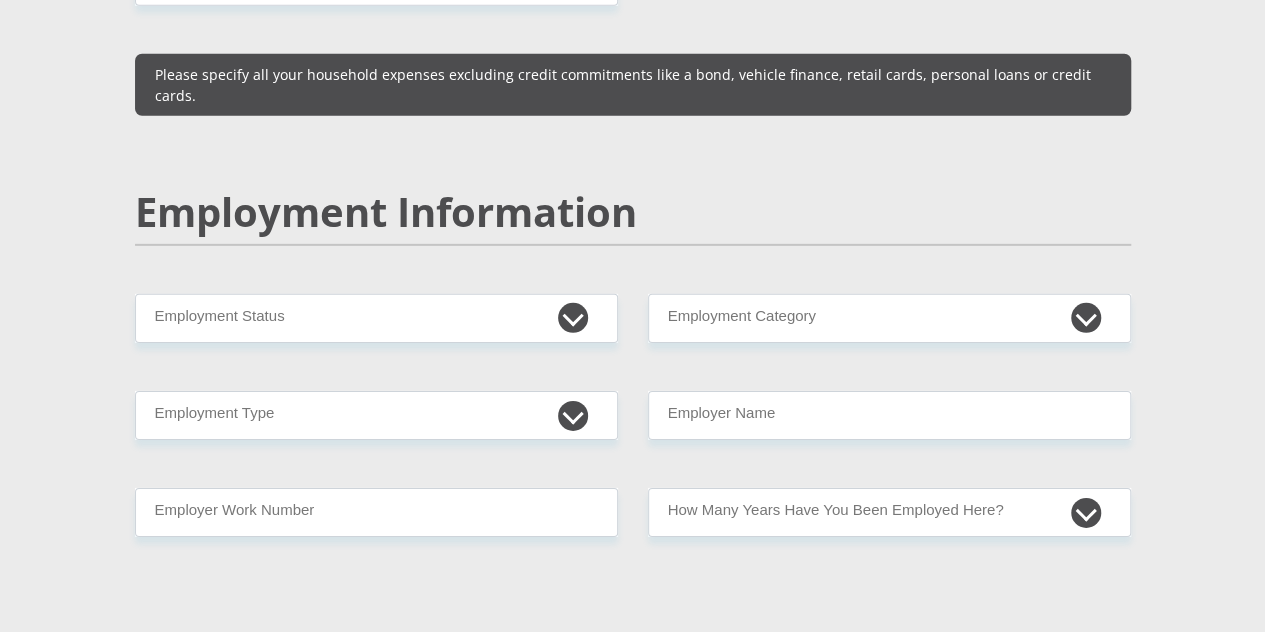 scroll, scrollTop: 3033, scrollLeft: 0, axis: vertical 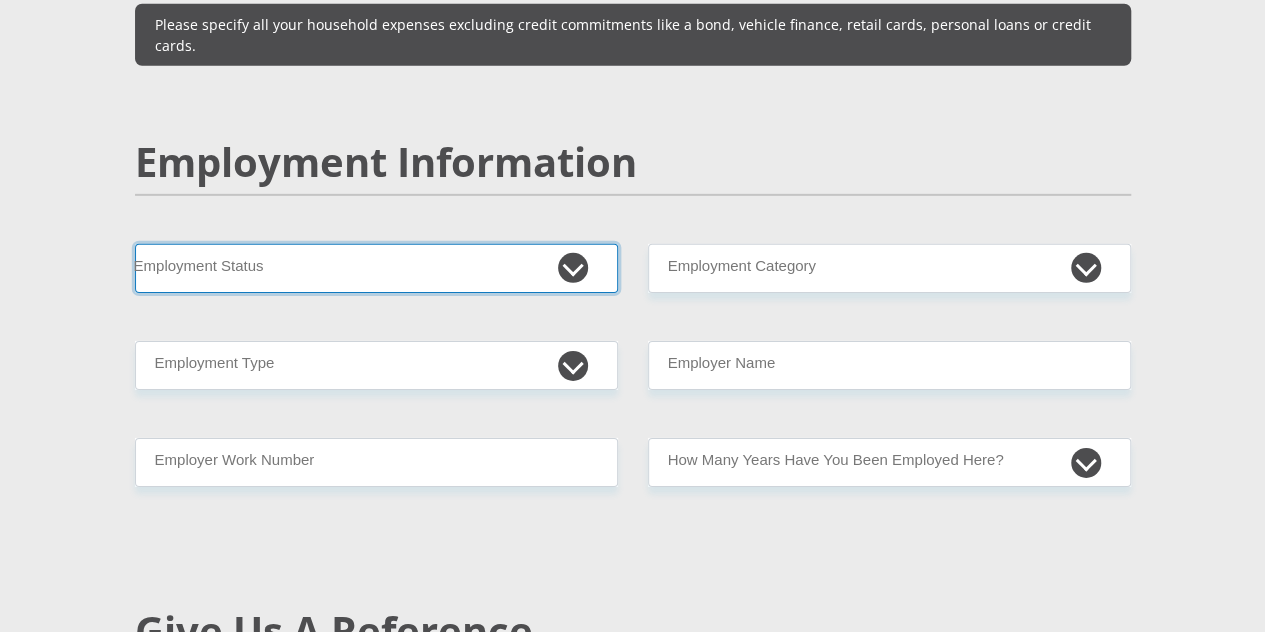 click on "Permanent/Full-time
Part-time/Casual
Contract Worker
Self-Employed
Housewife
Retired
Student
Medically Boarded
Disability
Unemployed" at bounding box center [376, 268] 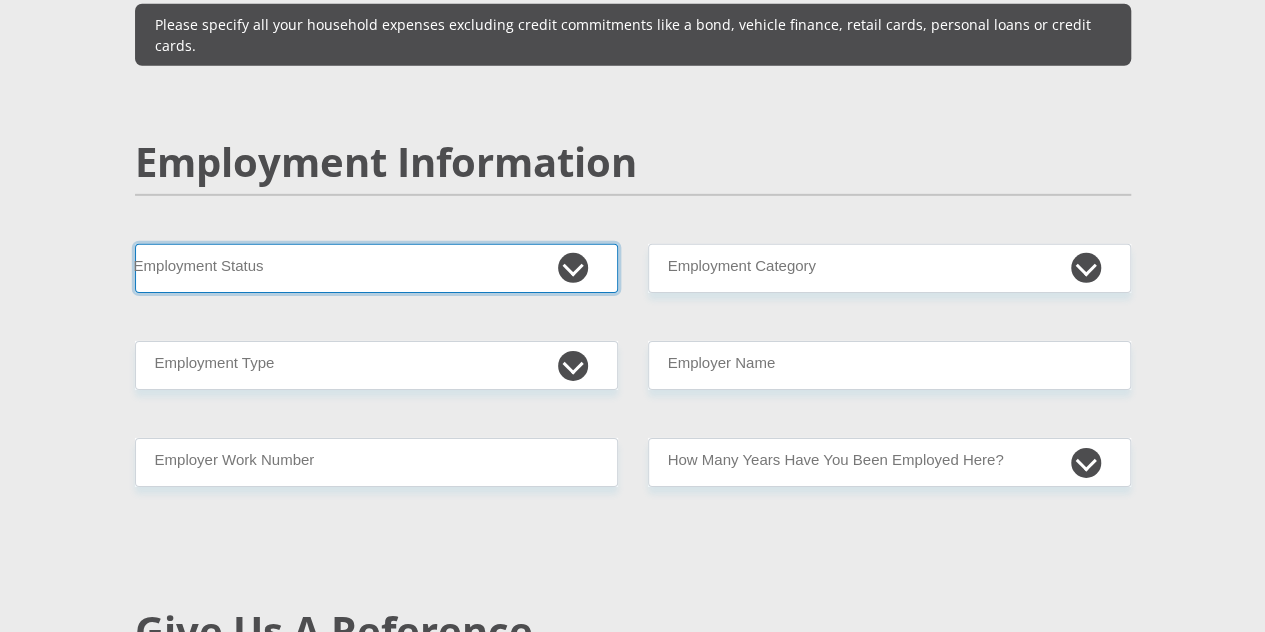 select on "4" 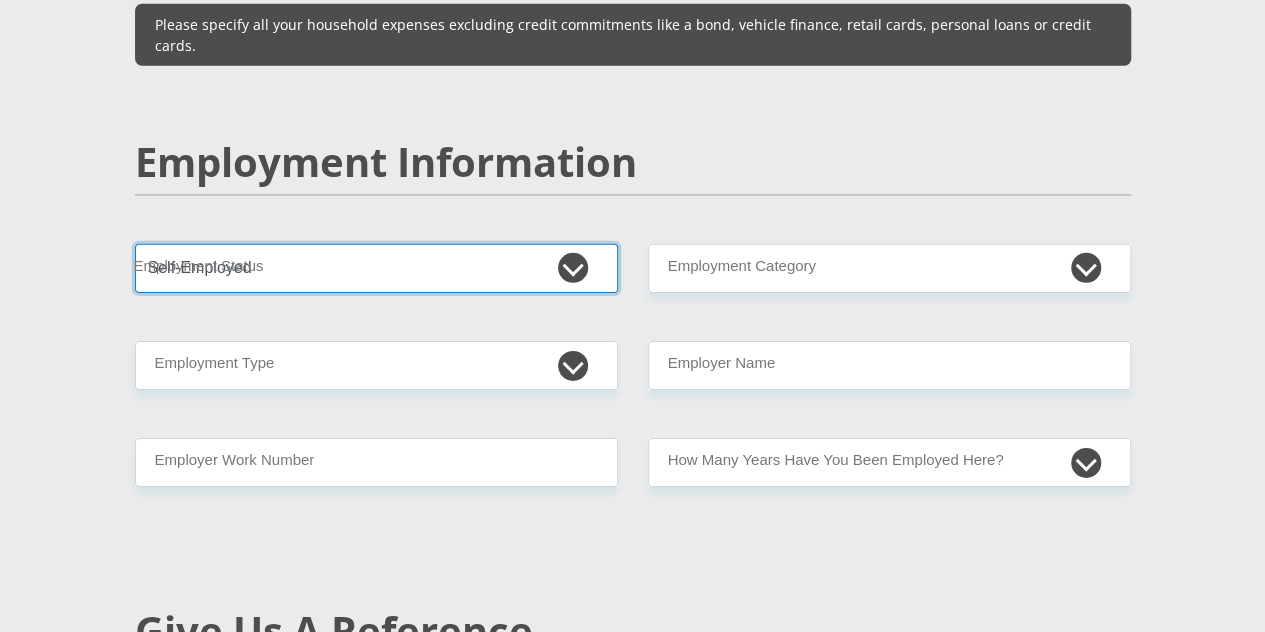 click on "Permanent/Full-time
Part-time/Casual
Contract Worker
Self-Employed
Housewife
Retired
Student
Medically Boarded
Disability
Unemployed" at bounding box center (376, 268) 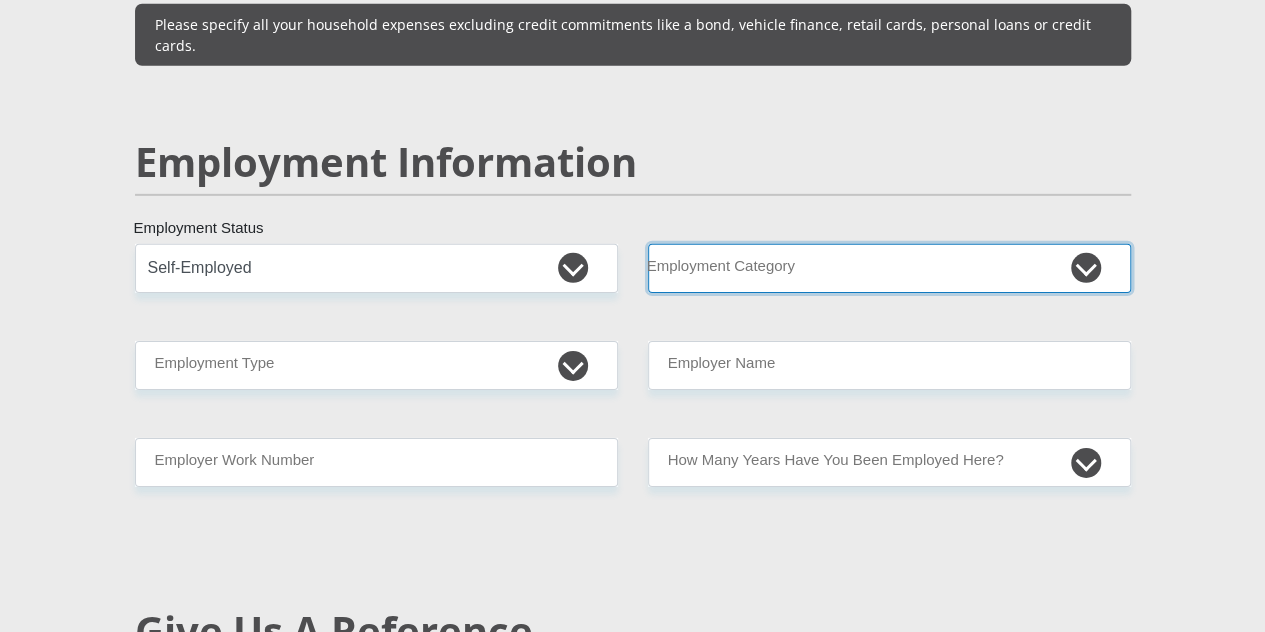 click on "AGRICULTURE
ALCOHOL & TOBACCO
CONSTRUCTION MATERIALS
METALLURGY
EQUIPMENT FOR RENEWABLE ENERGY
SPECIALIZED CONTRACTORS
CAR
GAMING (INCL. INTERNET
OTHER WHOLESALE
UNLICENSED PHARMACEUTICALS
CURRENCY EXCHANGE HOUSES
OTHER FINANCIAL INSTITUTIONS & INSURANCE
REAL ESTATE AGENTS
OIL & GAS
OTHER MATERIALS (E.G. IRON ORE)
PRECIOUS STONES & PRECIOUS METALS
POLITICAL ORGANIZATIONS
RELIGIOUS ORGANIZATIONS(NOT SECTS)
ACTI. HAVING BUSINESS DEAL WITH PUBLIC ADMINISTRATION
LAUNDROMATS" at bounding box center [889, 268] 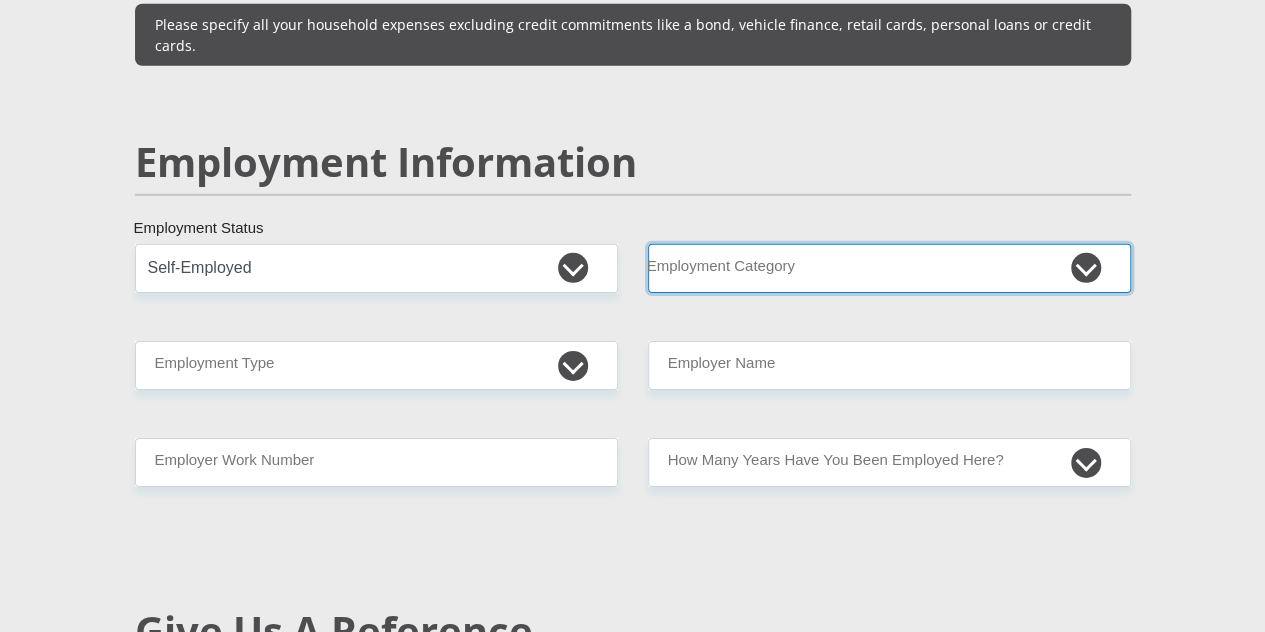 select on "18" 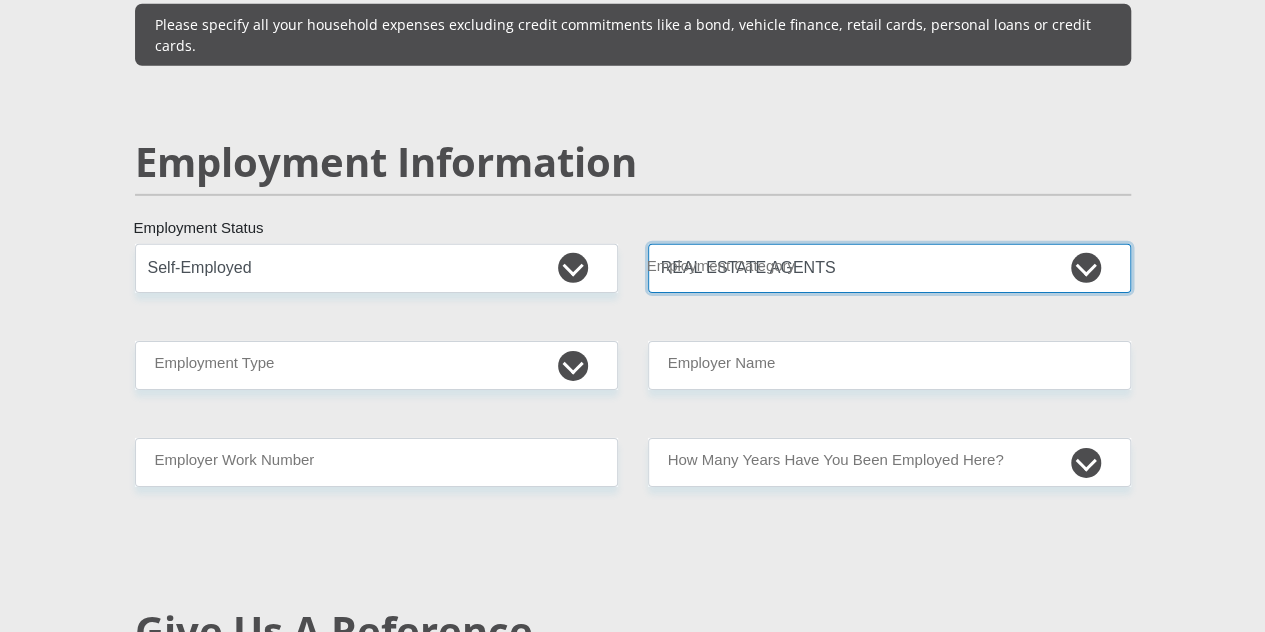 click on "AGRICULTURE
ALCOHOL & TOBACCO
CONSTRUCTION MATERIALS
METALLURGY
EQUIPMENT FOR RENEWABLE ENERGY
SPECIALIZED CONTRACTORS
CAR
GAMING (INCL. INTERNET
OTHER WHOLESALE
UNLICENSED PHARMACEUTICALS
CURRENCY EXCHANGE HOUSES
OTHER FINANCIAL INSTITUTIONS & INSURANCE
REAL ESTATE AGENTS
OIL & GAS
OTHER MATERIALS (E.G. IRON ORE)
PRECIOUS STONES & PRECIOUS METALS
POLITICAL ORGANIZATIONS
RELIGIOUS ORGANIZATIONS(NOT SECTS)
ACTI. HAVING BUSINESS DEAL WITH PUBLIC ADMINISTRATION
LAUNDROMATS" at bounding box center [889, 268] 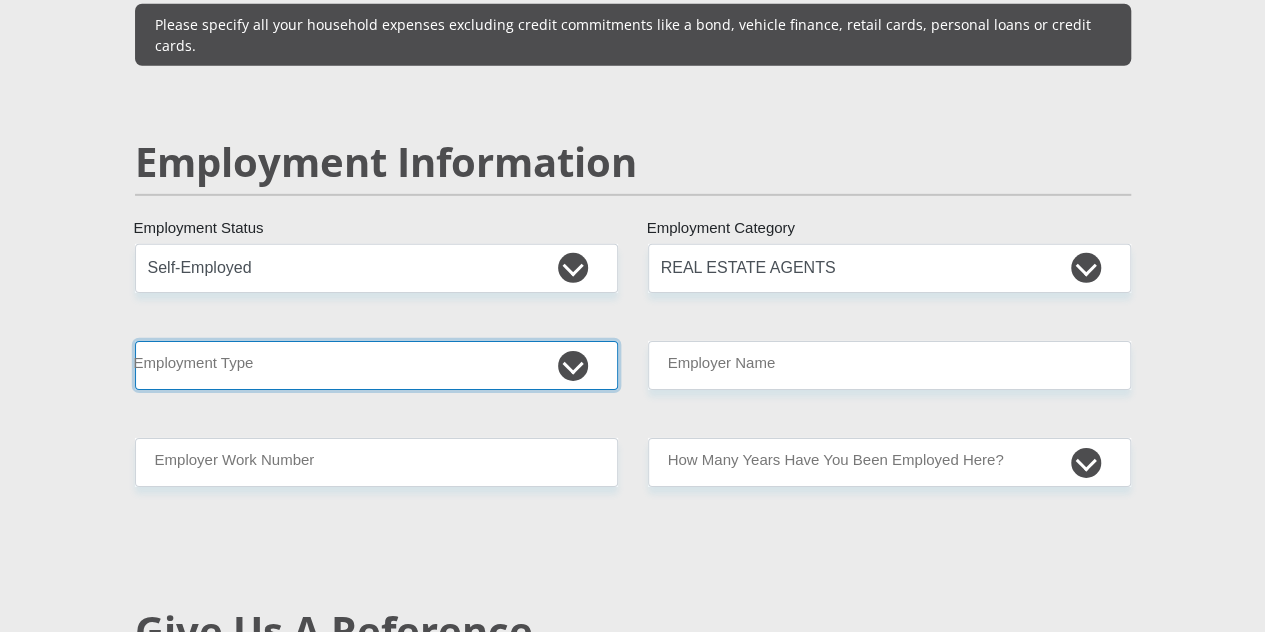 click on "College/Lecturer
Craft Seller
Creative
Driver
Executive
Farmer
Forces - Non Commissioned
Forces - Officer
Hawker
Housewife
Labourer
Licenced Professional
Manager
Miner
Non Licenced Professional
Office Staff/Clerk
Outside Worker
Pensioner
Permanent Teacher
Production/Manufacturing
Sales
Self-Employed
Semi-Professional Worker
Service Industry  Social Worker  Student" at bounding box center (376, 365) 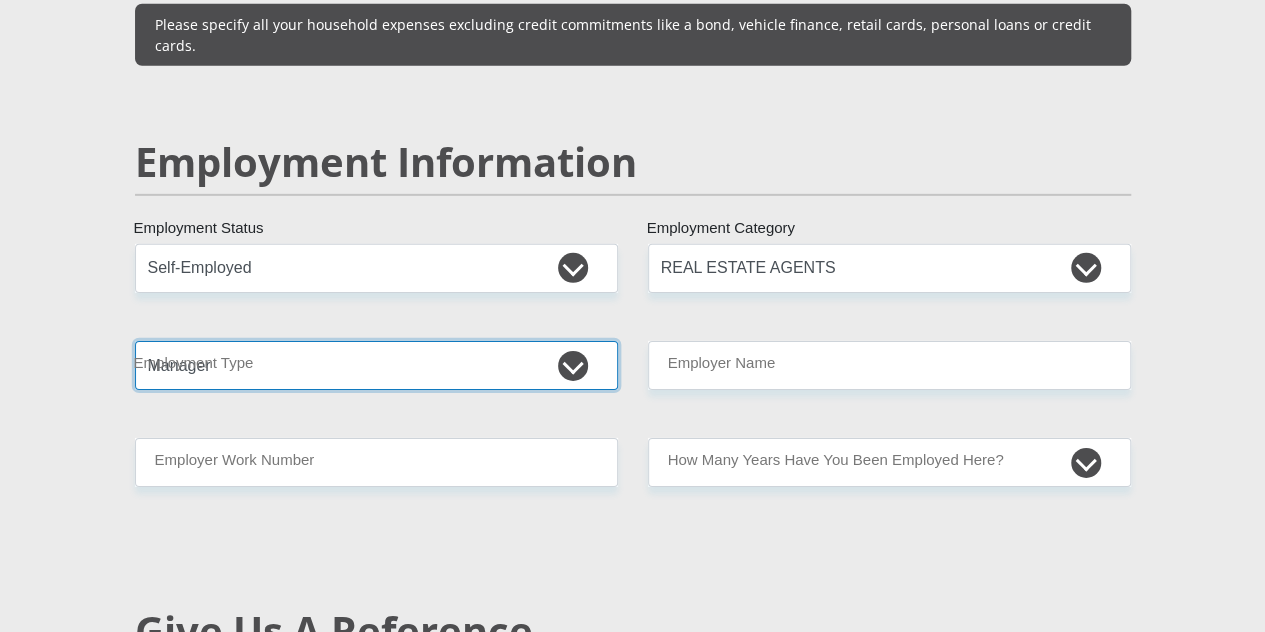 click on "College/Lecturer
Craft Seller
Creative
Driver
Executive
Farmer
Forces - Non Commissioned
Forces - Officer
Hawker
Housewife
Labourer
Licenced Professional
Manager
Miner
Non Licenced Professional
Office Staff/Clerk
Outside Worker
Pensioner
Permanent Teacher
Production/Manufacturing
Sales
Self-Employed
Semi-Professional Worker
Service Industry  Social Worker  Student" at bounding box center [376, 365] 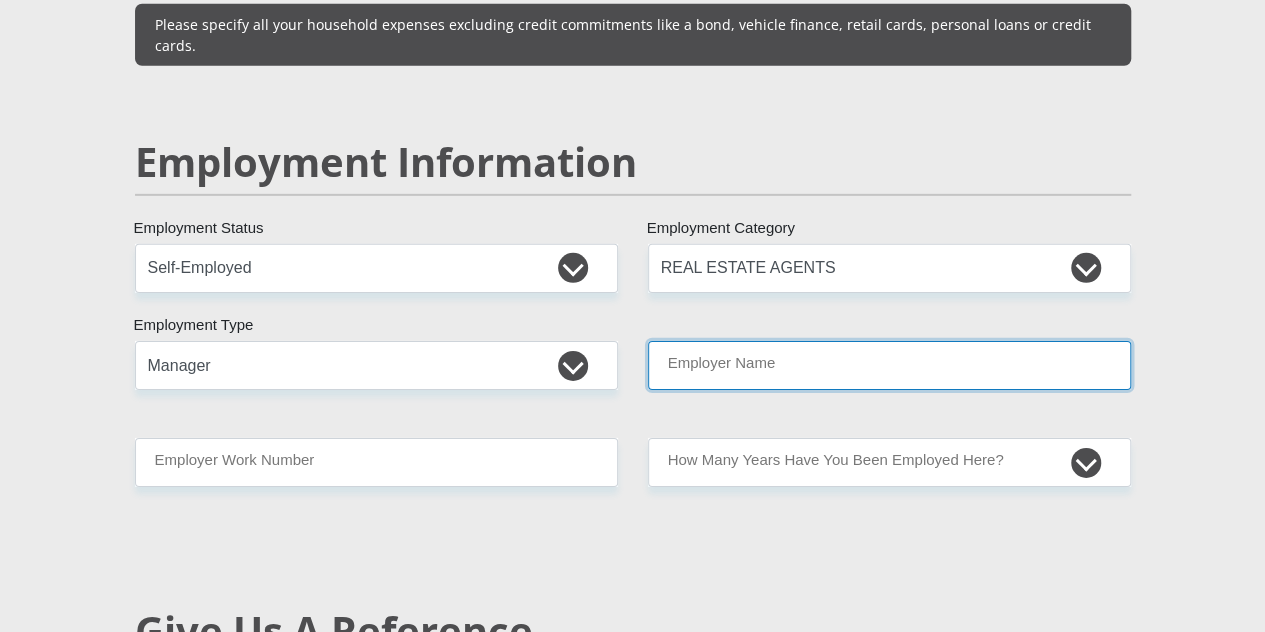 click on "Employer Name" at bounding box center [889, 365] 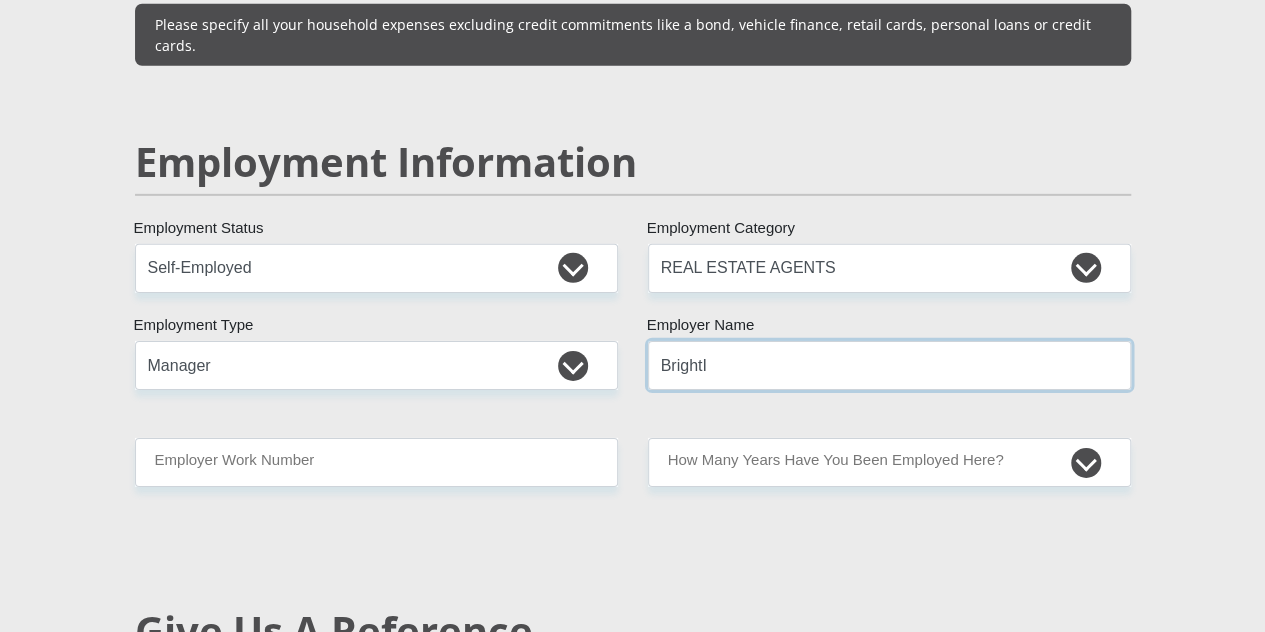 type on "E" 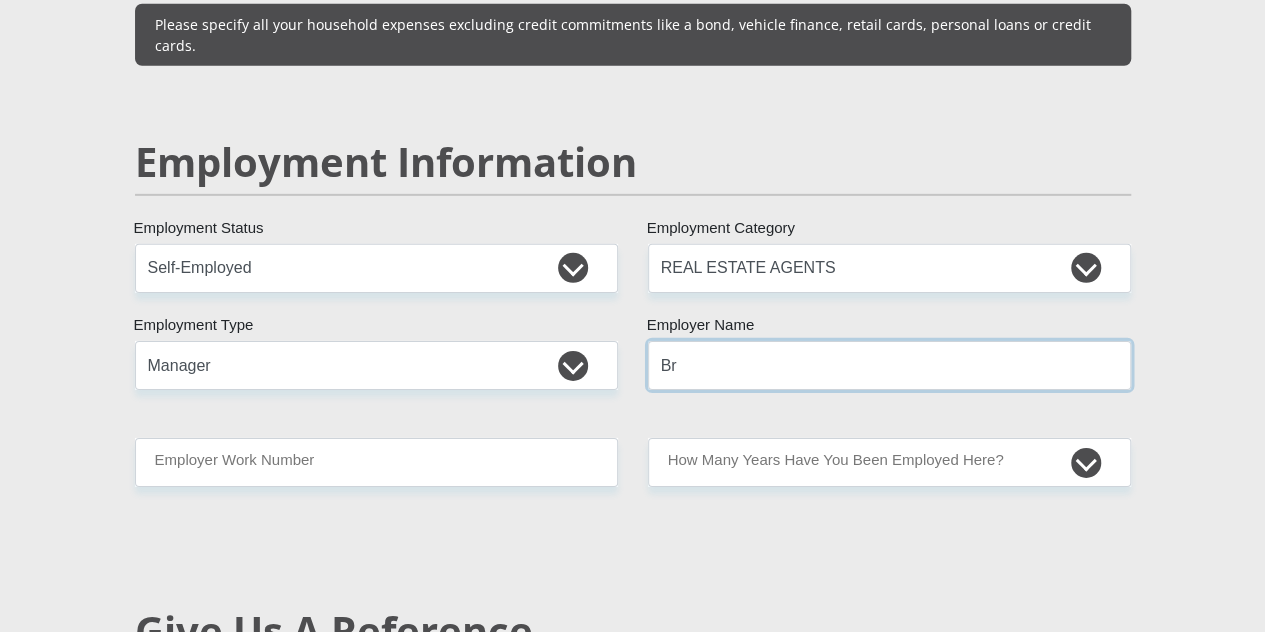 type on "B" 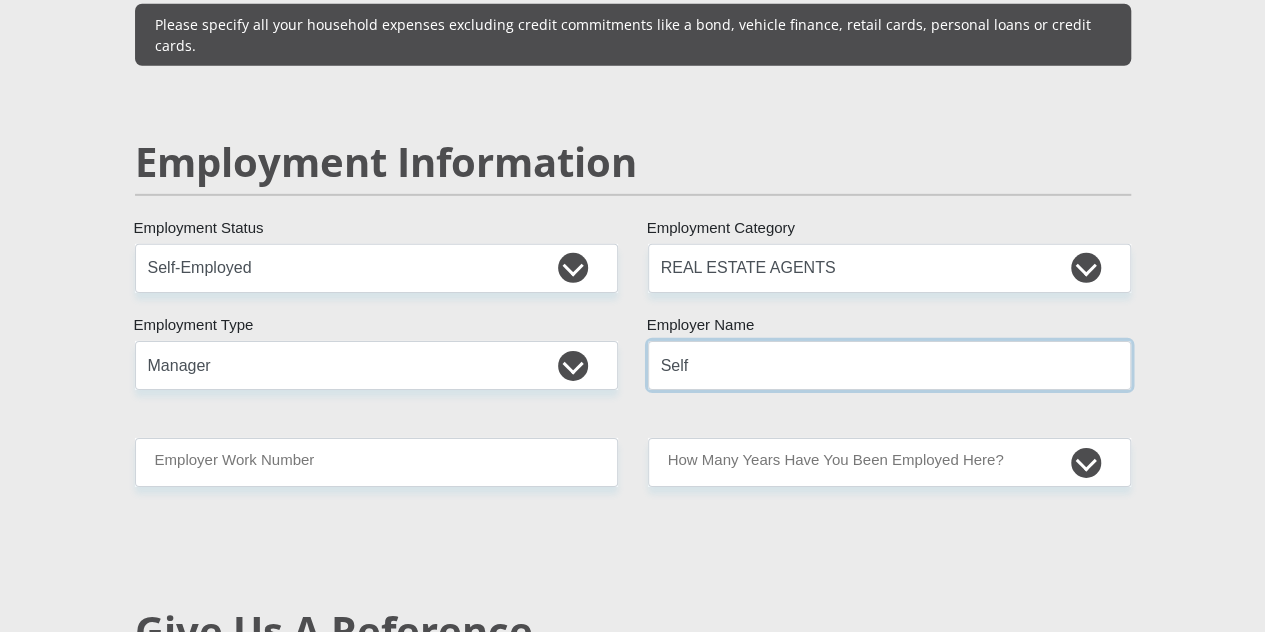 type on "Self" 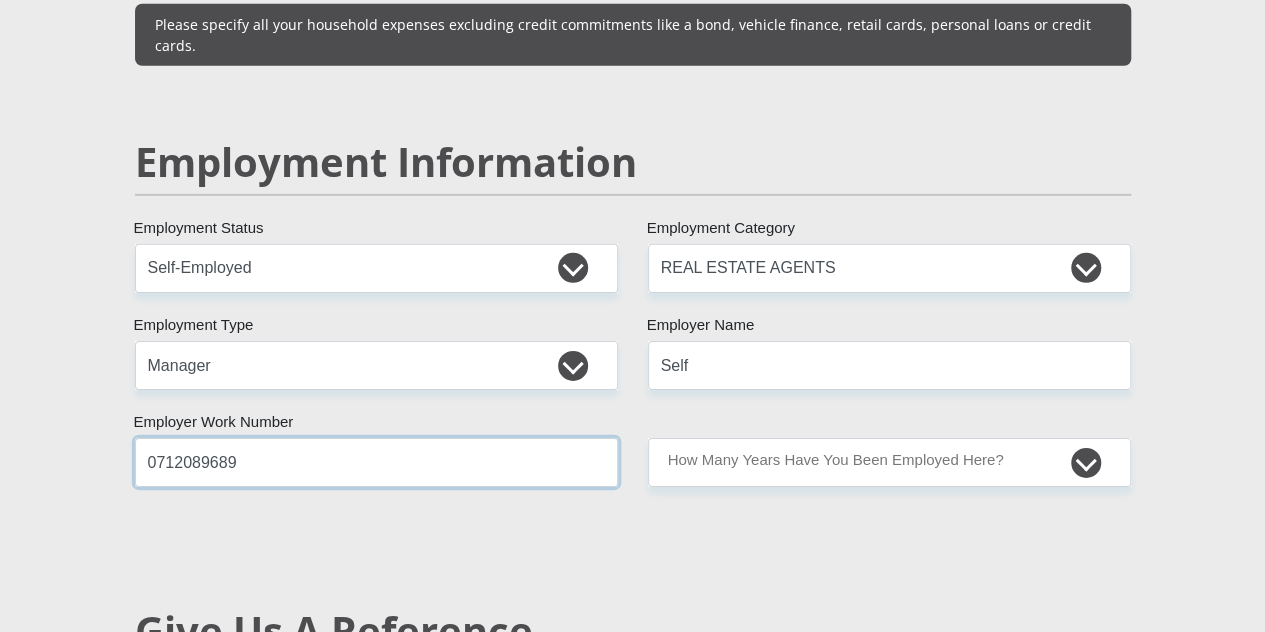 type on "0712089689" 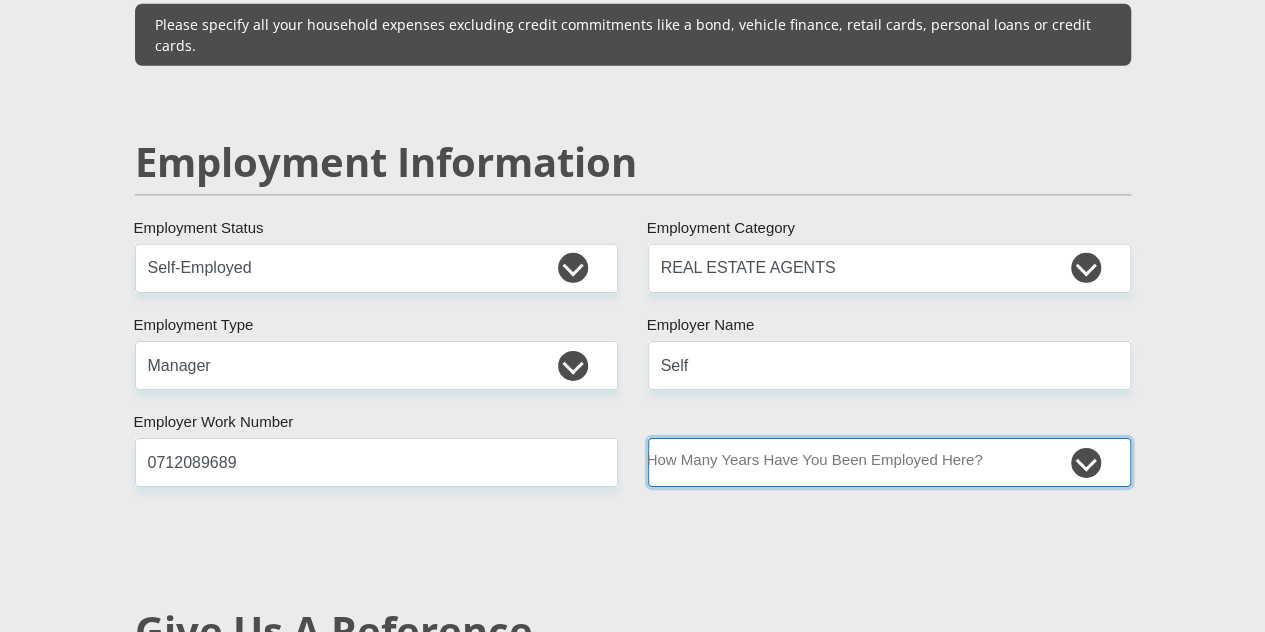 click on "less than 1 year
1-3 years
3-5 years
5+ years" at bounding box center [889, 462] 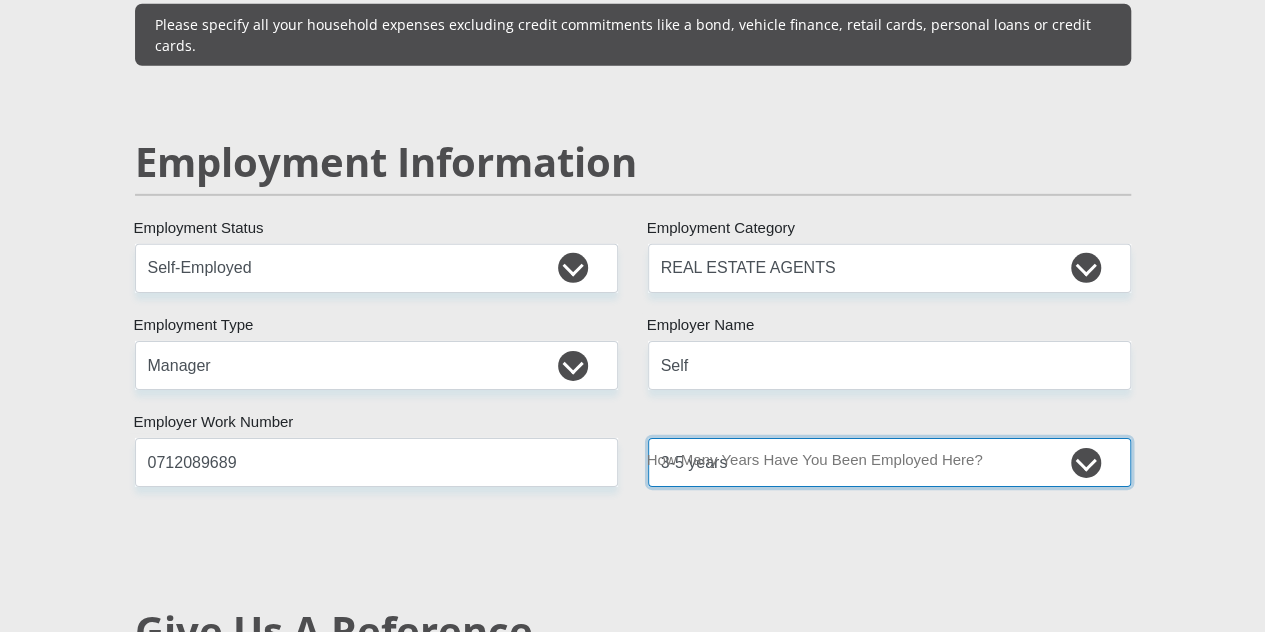 click on "less than 1 year
1-3 years
3-5 years
5+ years" at bounding box center (889, 462) 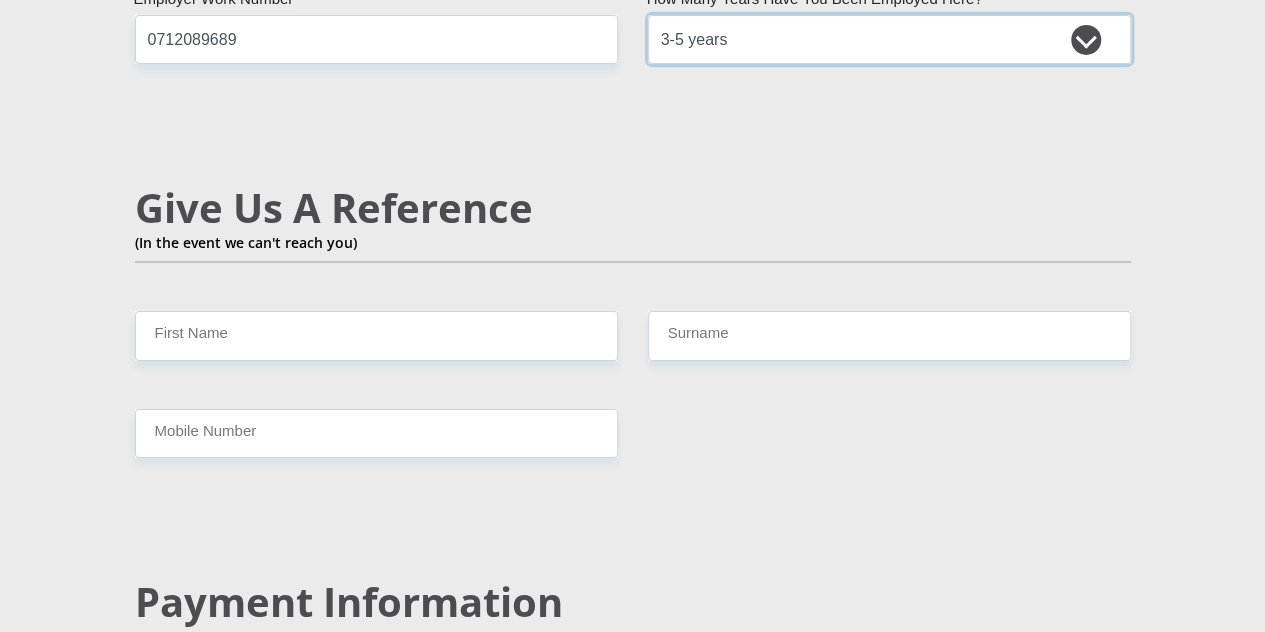 scroll, scrollTop: 3463, scrollLeft: 0, axis: vertical 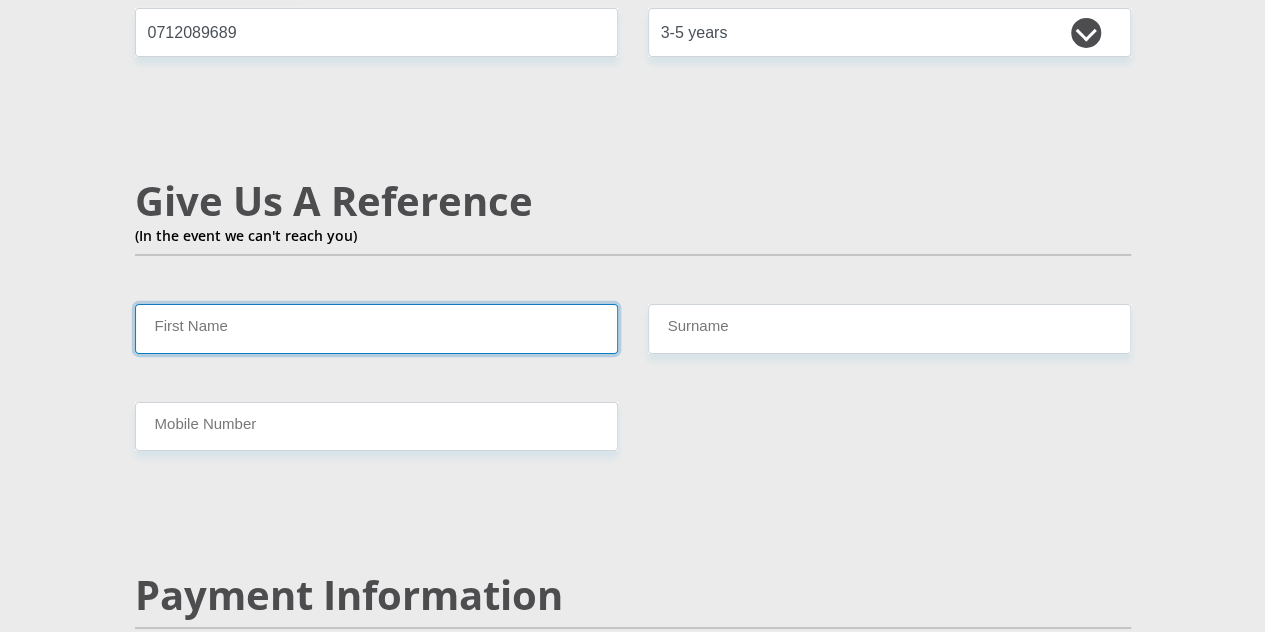 click on "First Name" at bounding box center [376, 328] 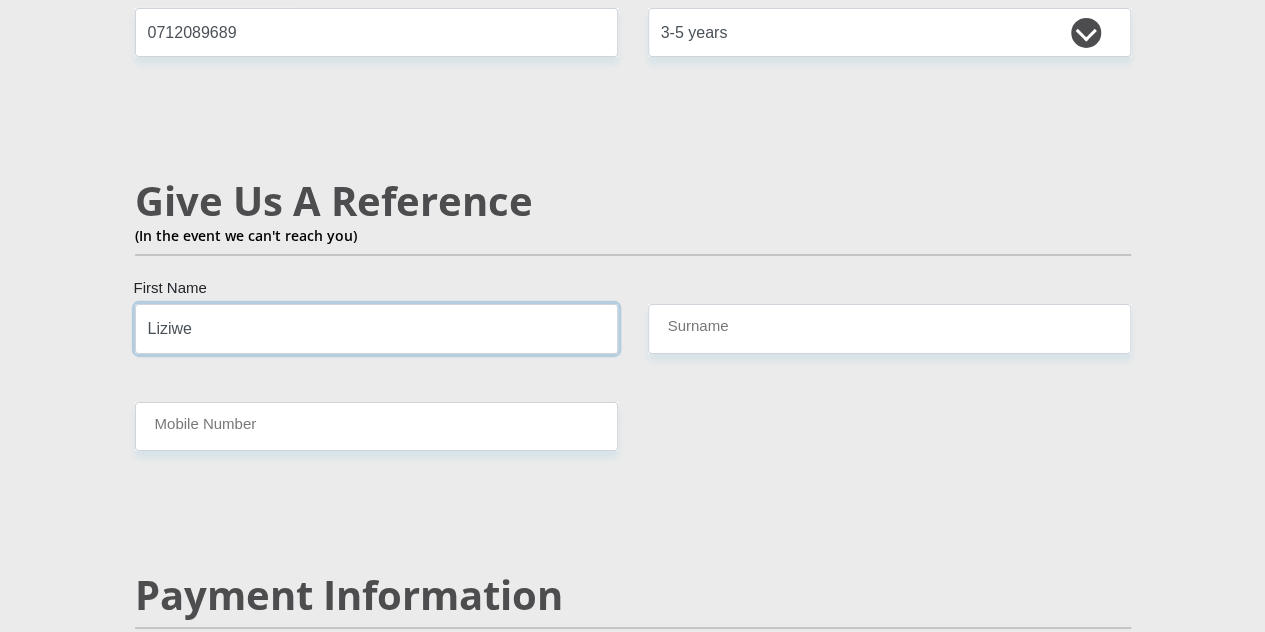type on "Liziwe" 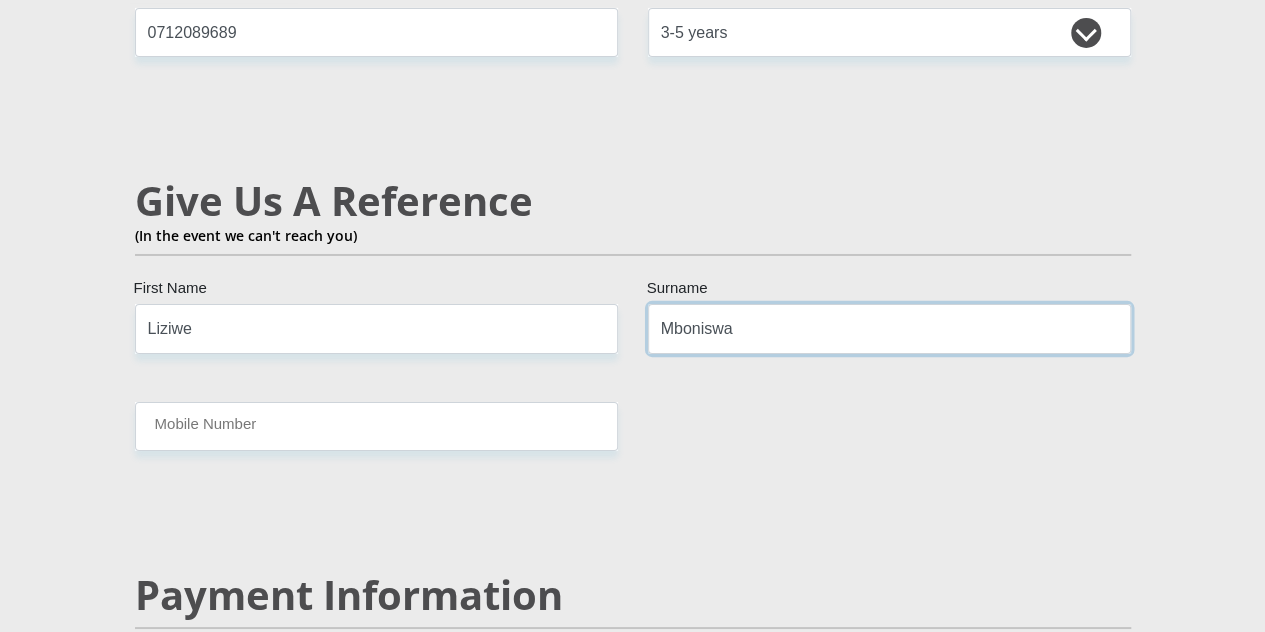 type on "Mboniswa" 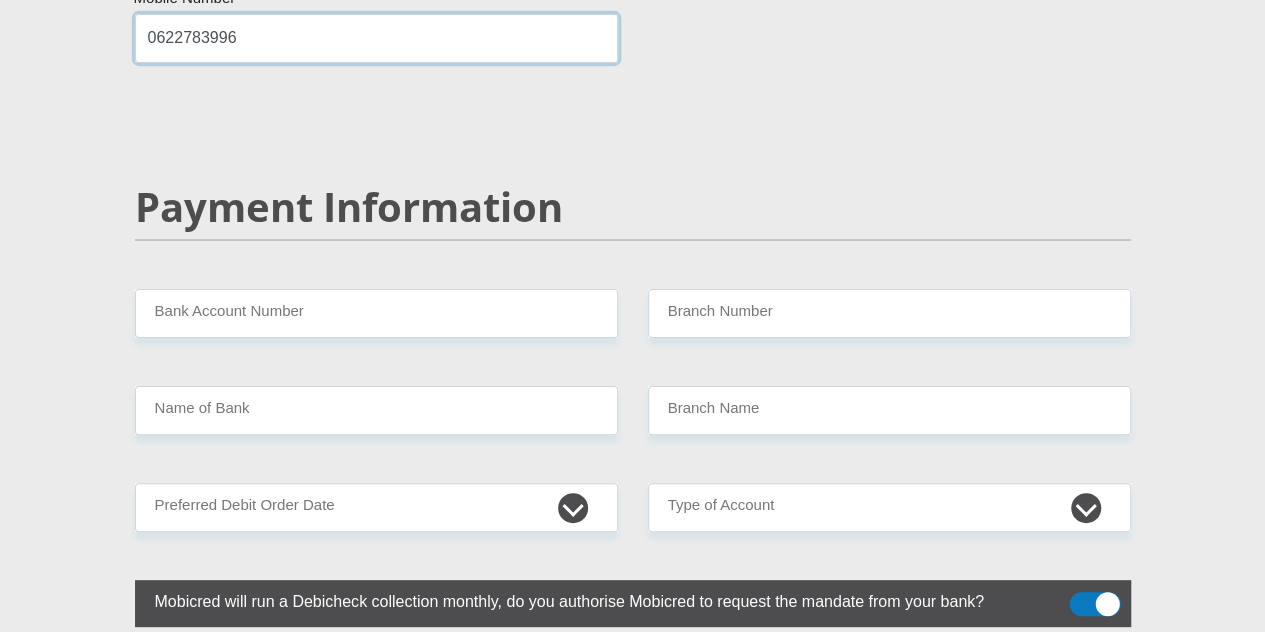 scroll, scrollTop: 3865, scrollLeft: 0, axis: vertical 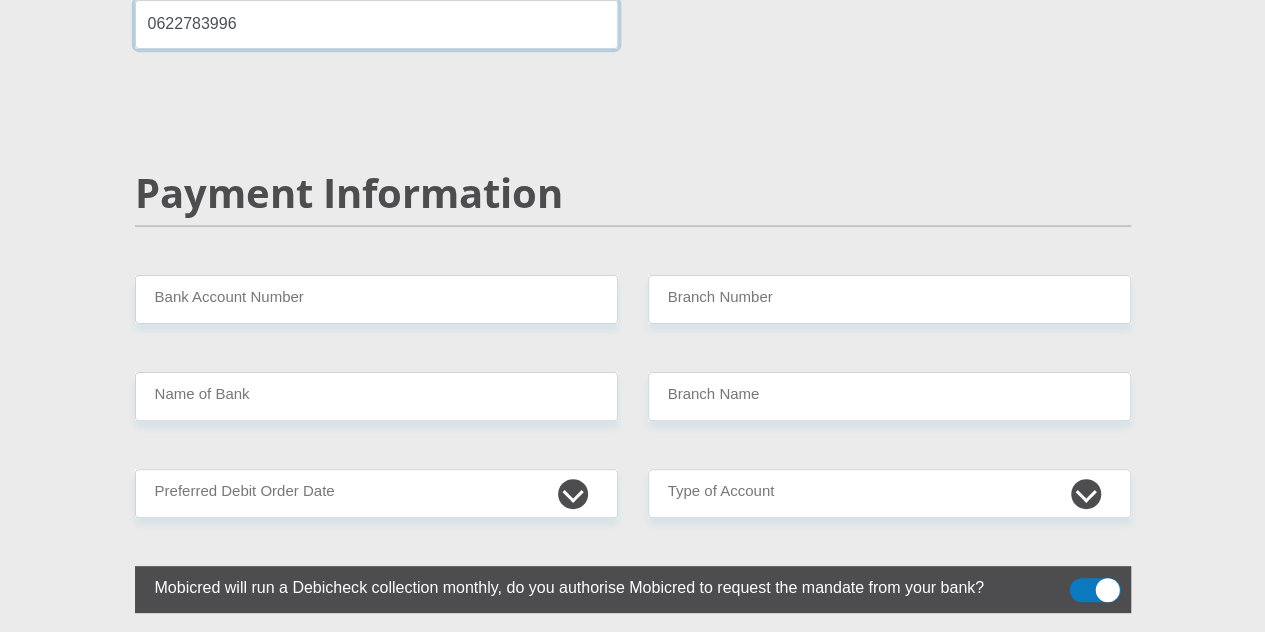type on "0622783996" 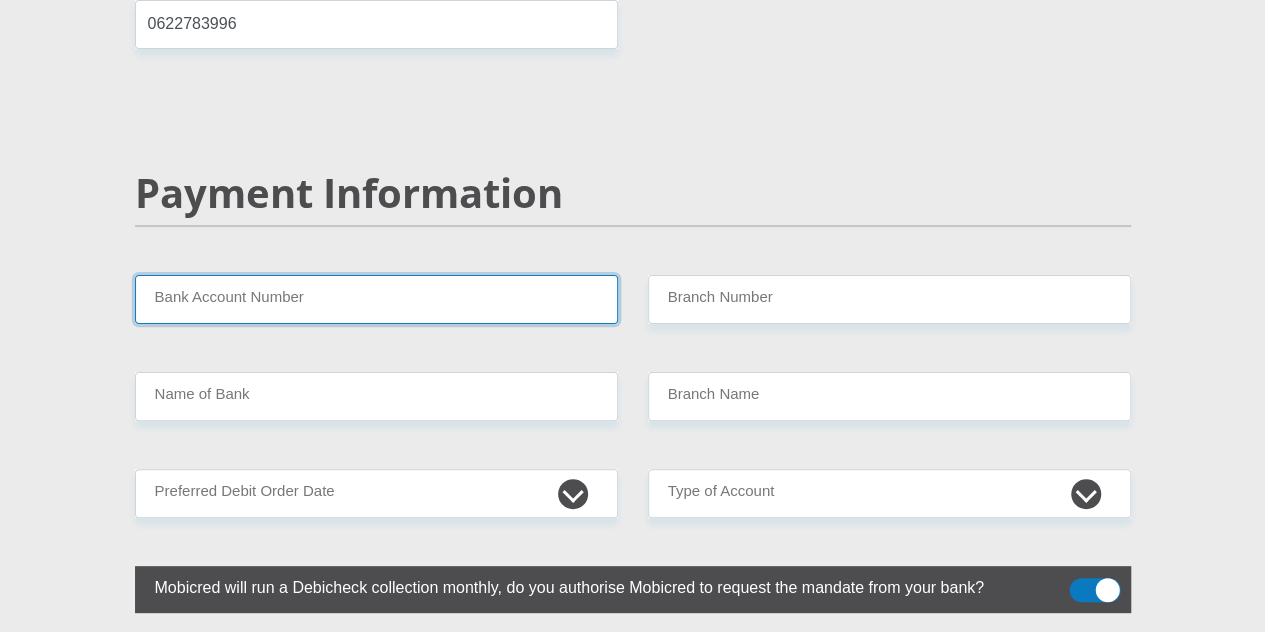 click on "Bank Account Number" at bounding box center [376, 299] 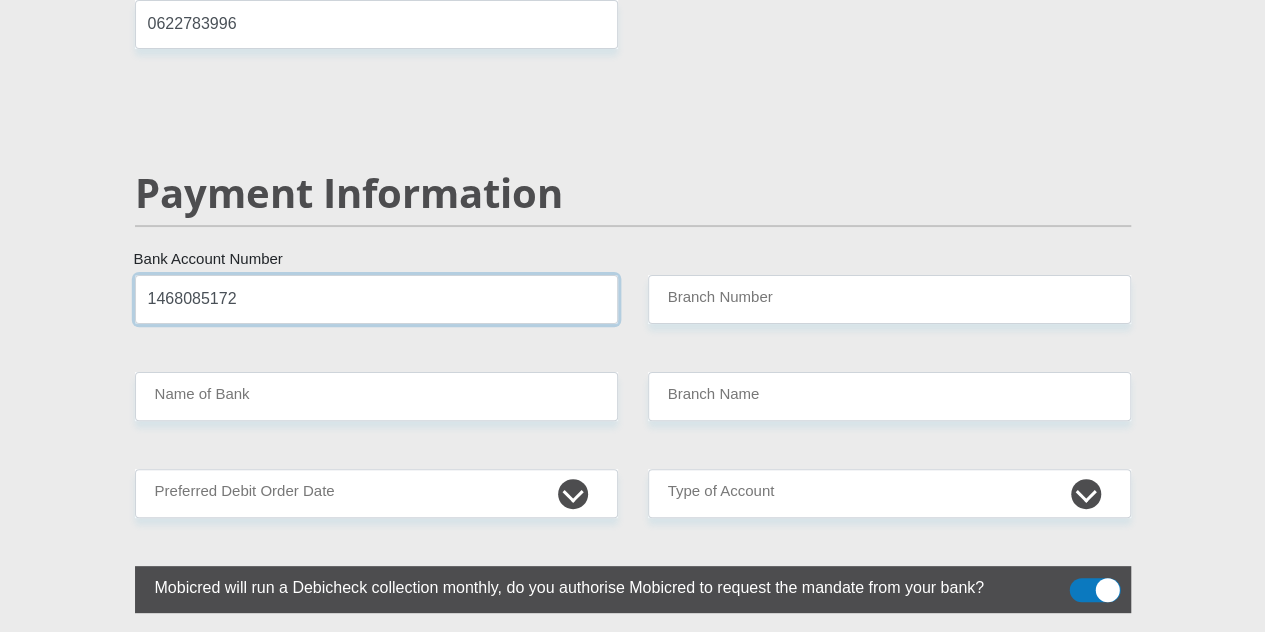 type on "1468085172" 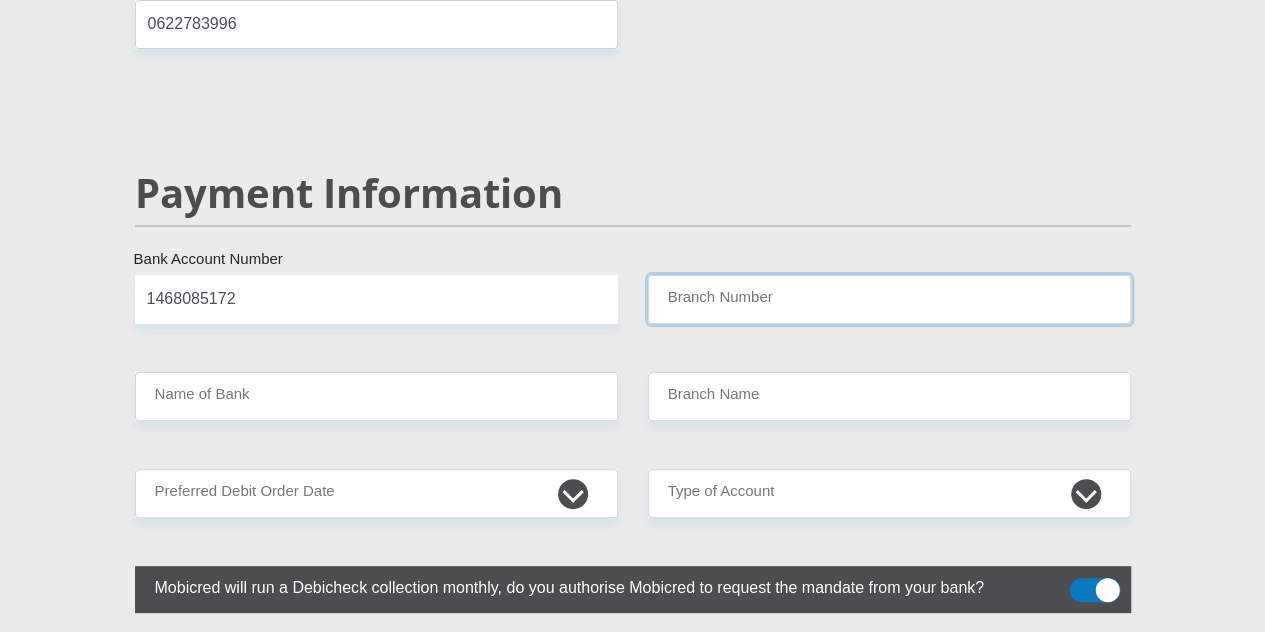 type on "5" 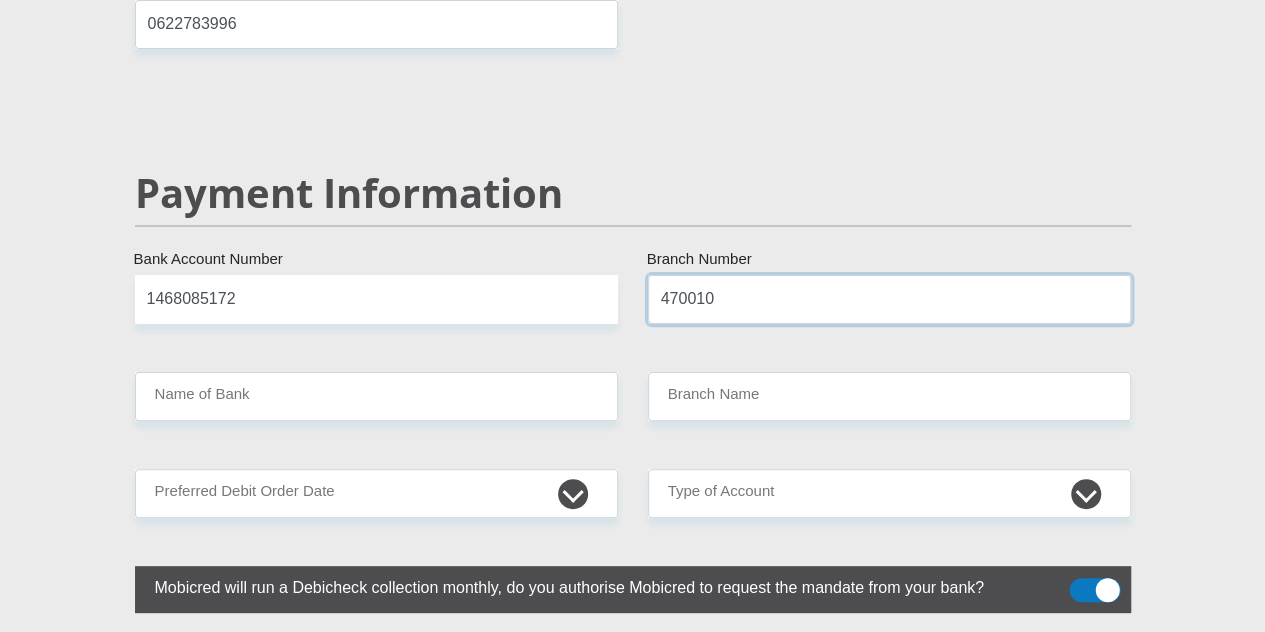 type on "470010" 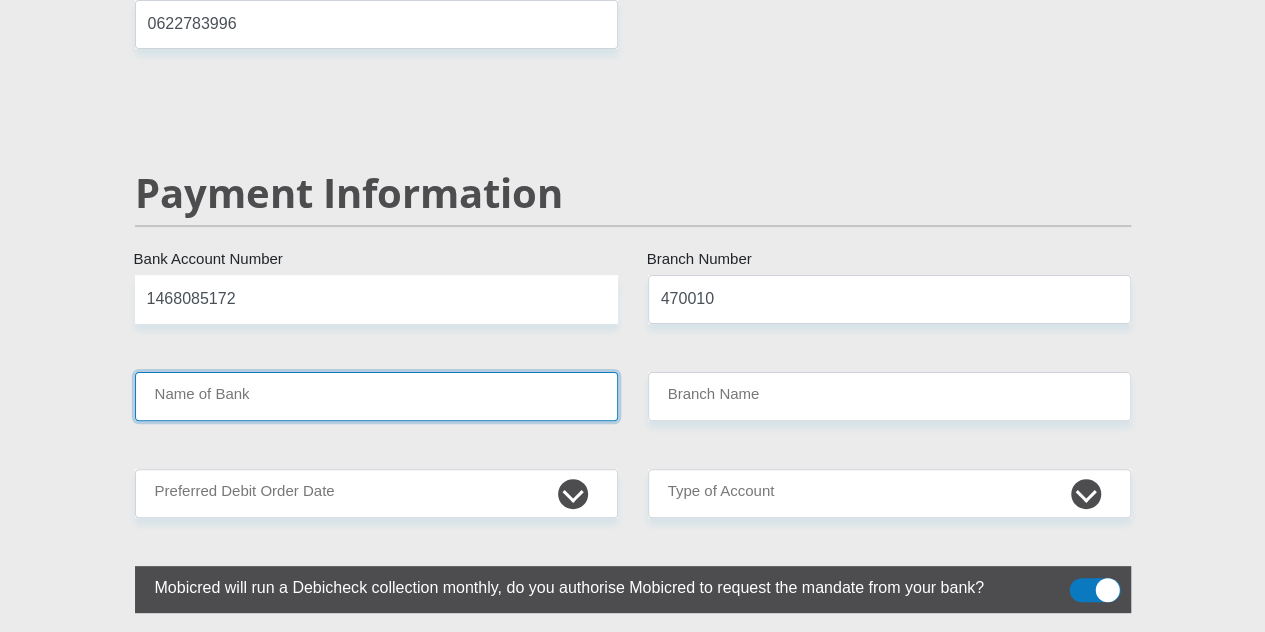click on "Name of Bank" at bounding box center [376, 396] 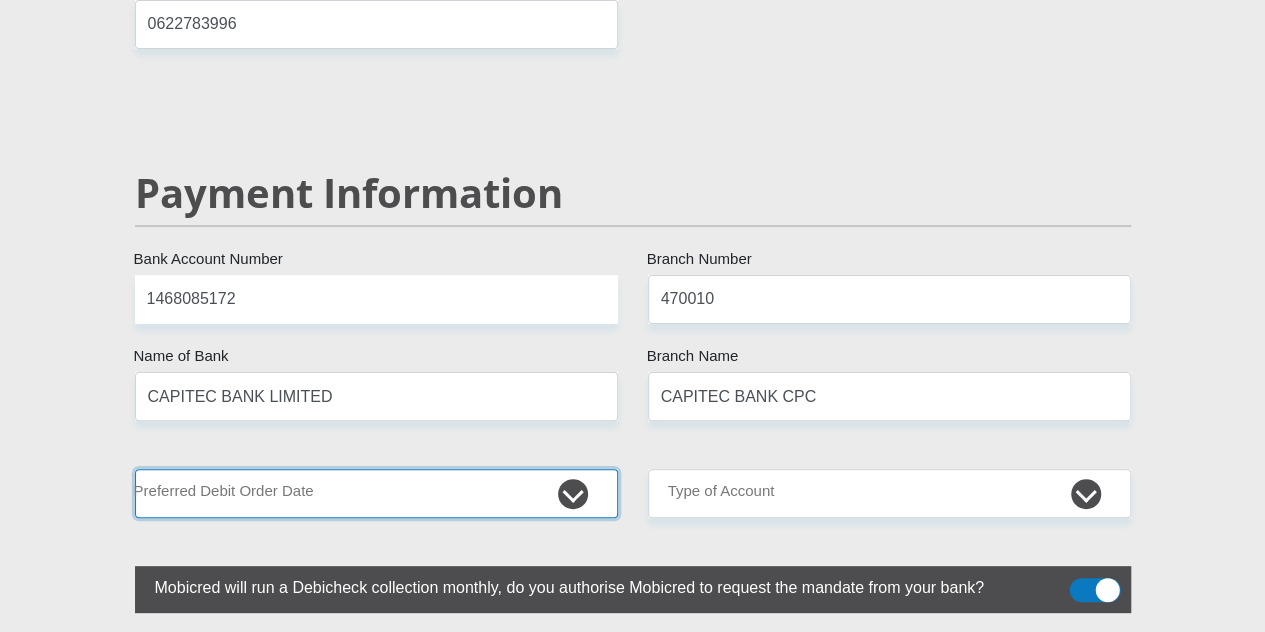 click on "1st
2nd
3rd
4th
5th
7th
18th
19th
20th
21st
22nd
23rd
24th
25th
26th
27th
28th
29th
30th" at bounding box center (376, 493) 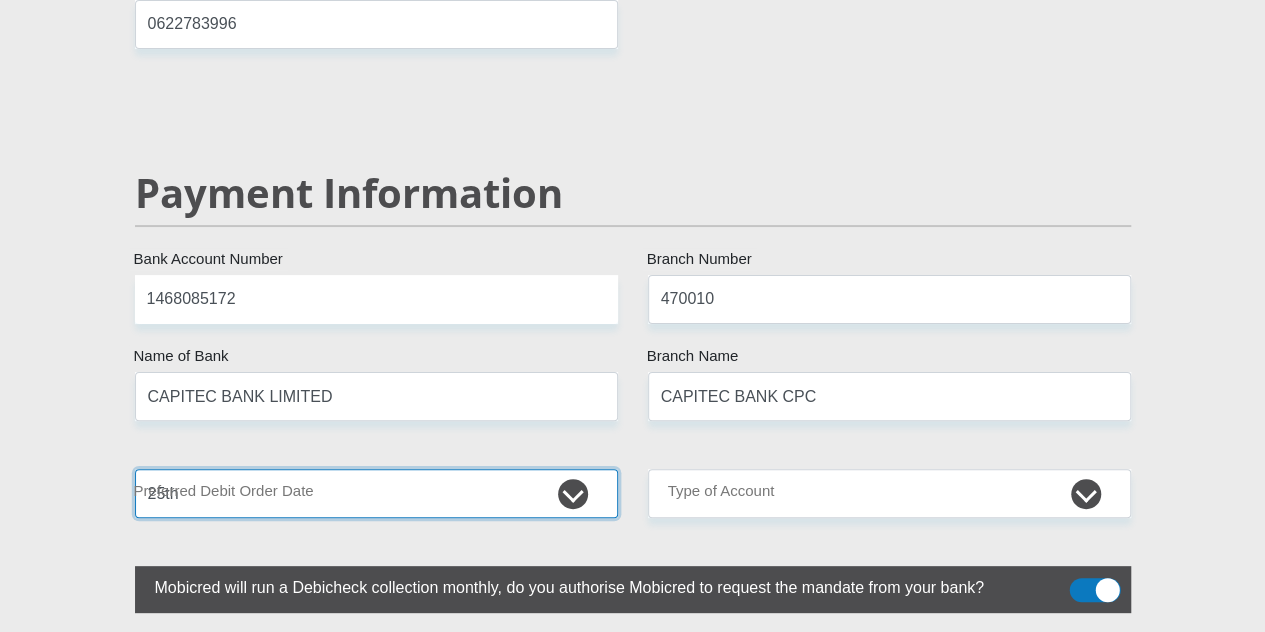 click on "1st
2nd
3rd
4th
5th
7th
18th
19th
20th
21st
22nd
23rd
24th
25th
26th
27th
28th
29th
30th" at bounding box center [376, 493] 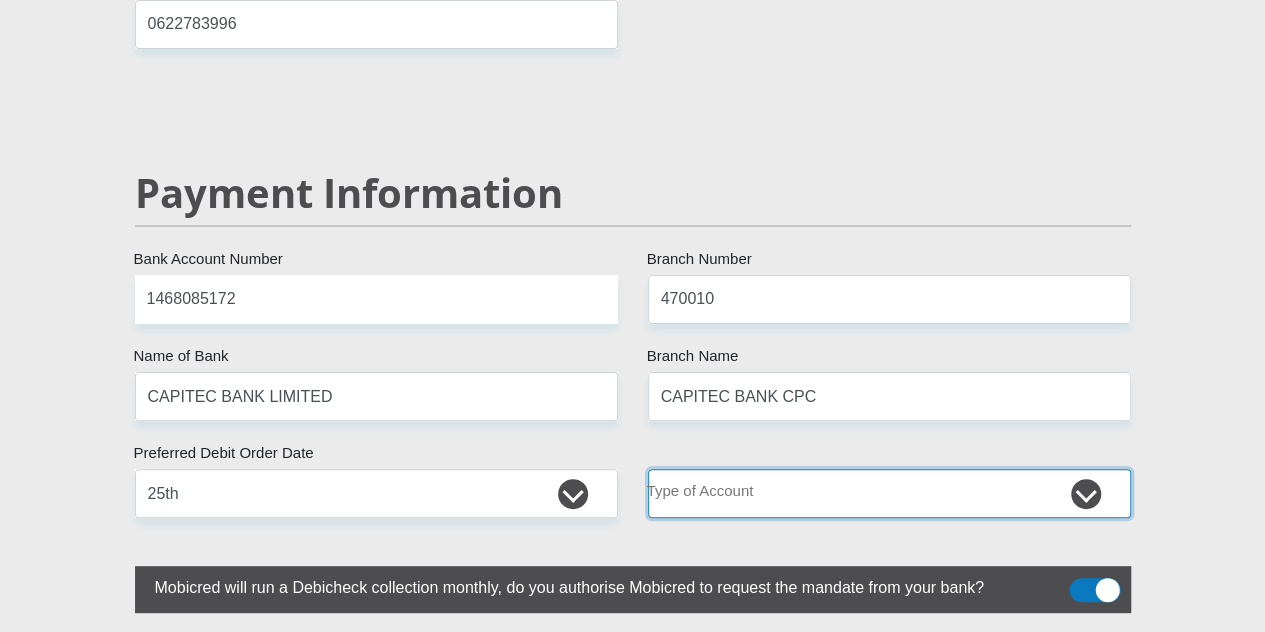 click on "Cheque
Savings" at bounding box center (889, 493) 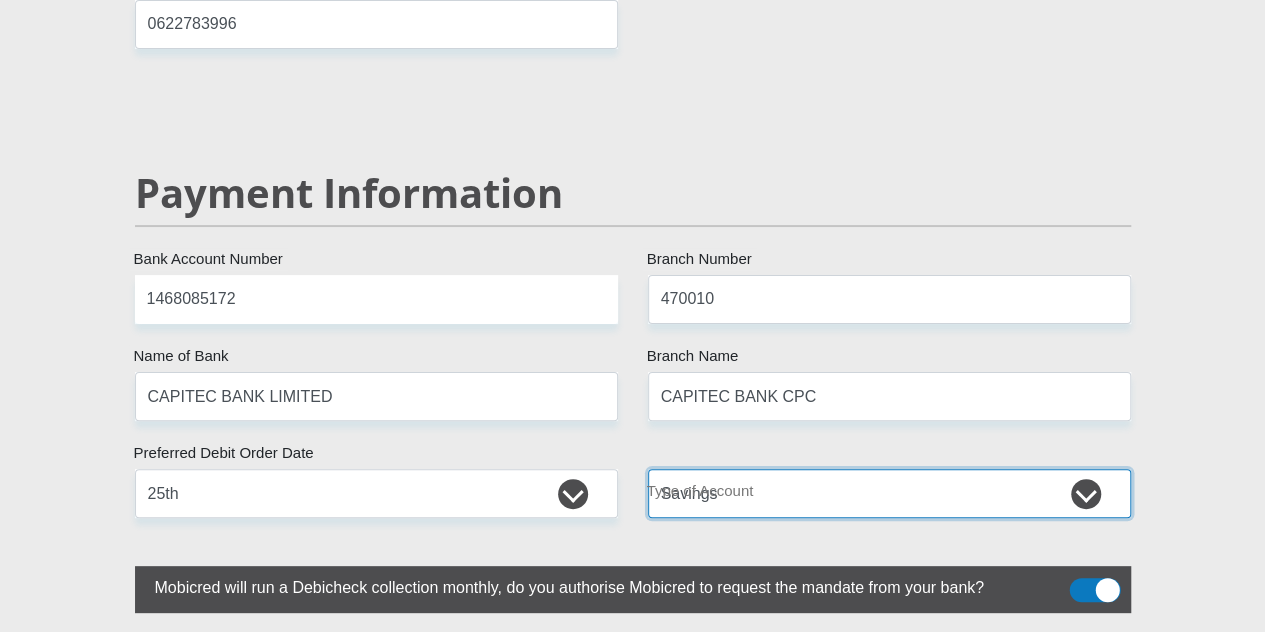 click on "Cheque
Savings" at bounding box center (889, 493) 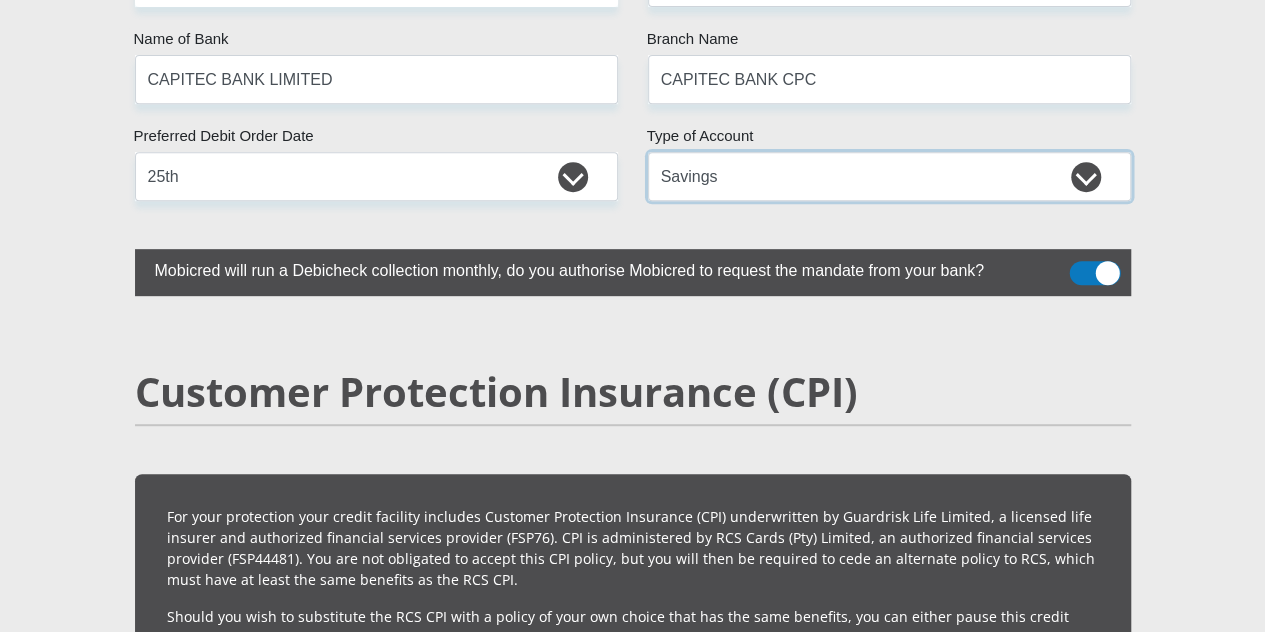 scroll, scrollTop: 4218, scrollLeft: 0, axis: vertical 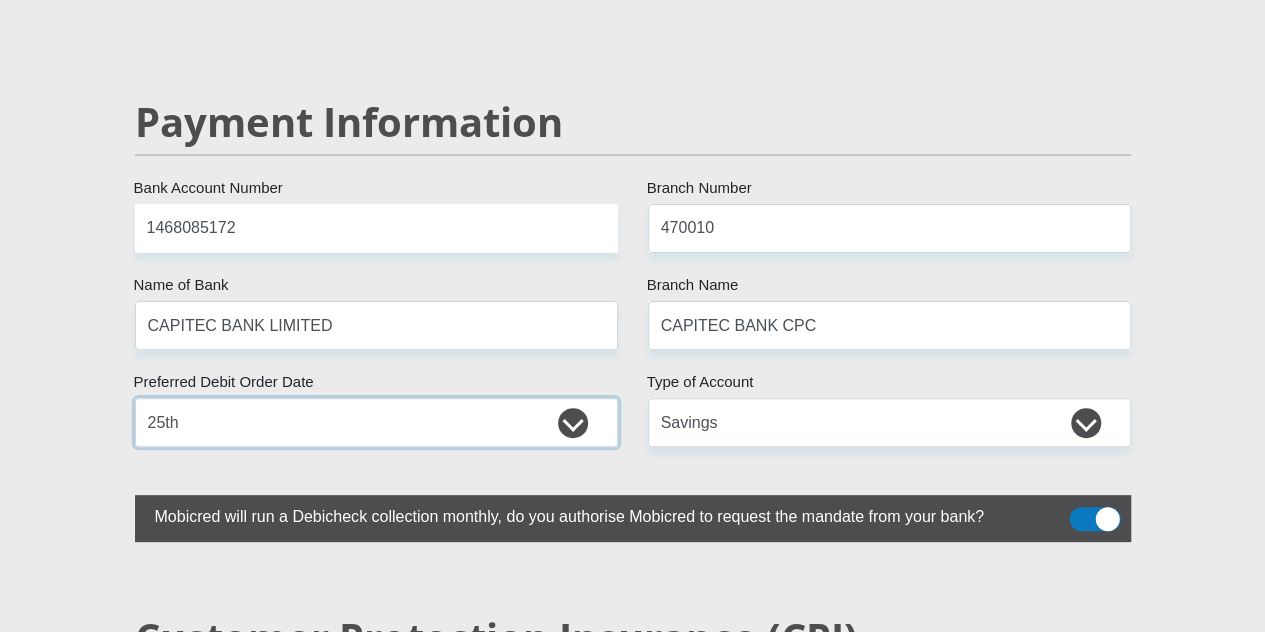 click on "1st
2nd
3rd
4th
5th
7th
18th
19th
20th
21st
22nd
23rd
24th
25th
26th
27th
28th
29th
30th" at bounding box center [376, 422] 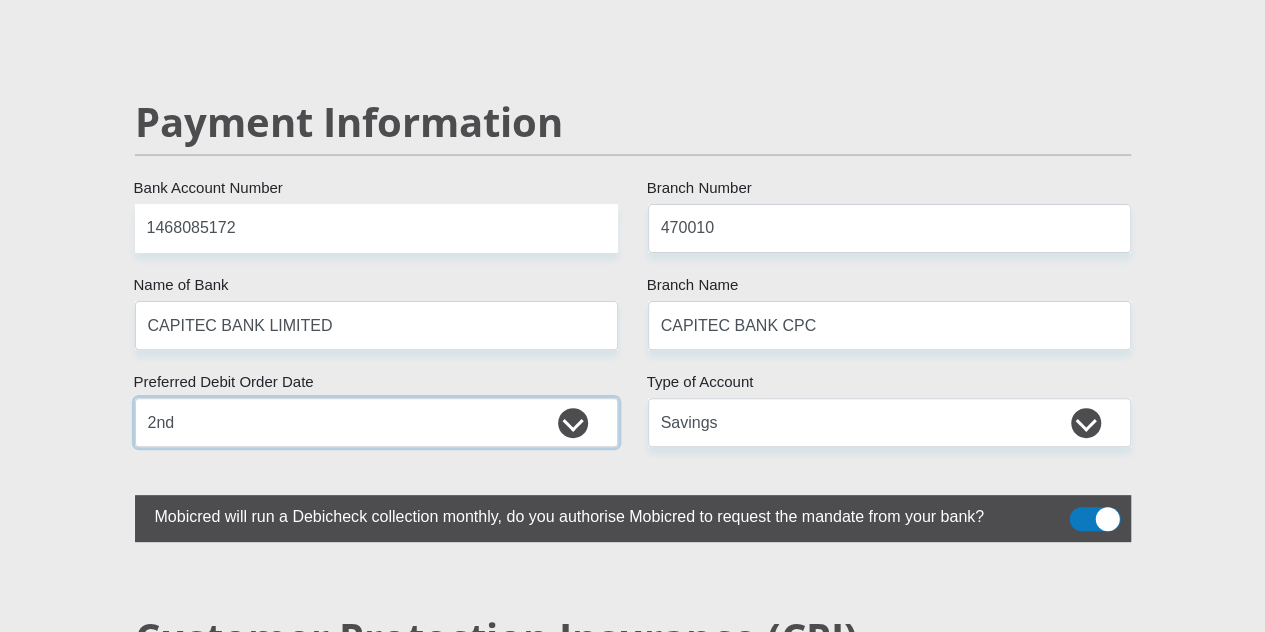 click on "1st
2nd
3rd
4th
5th
7th
18th
19th
20th
21st
22nd
23rd
24th
25th
26th
27th
28th
29th
30th" at bounding box center [376, 422] 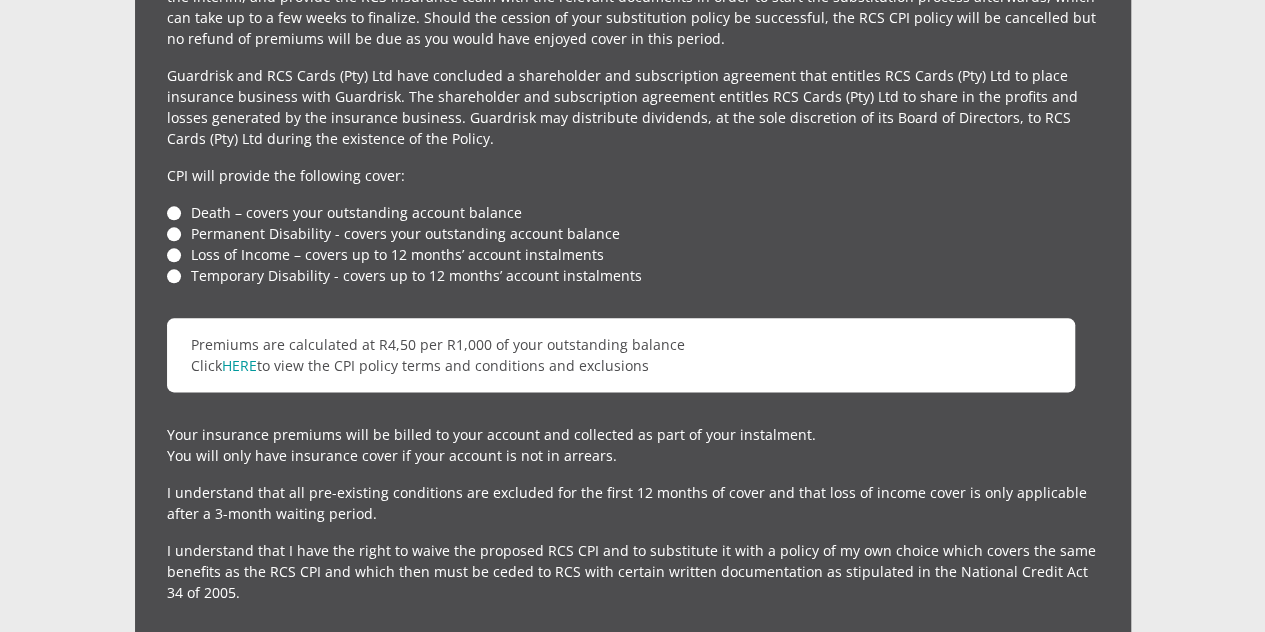 scroll, scrollTop: 4865, scrollLeft: 0, axis: vertical 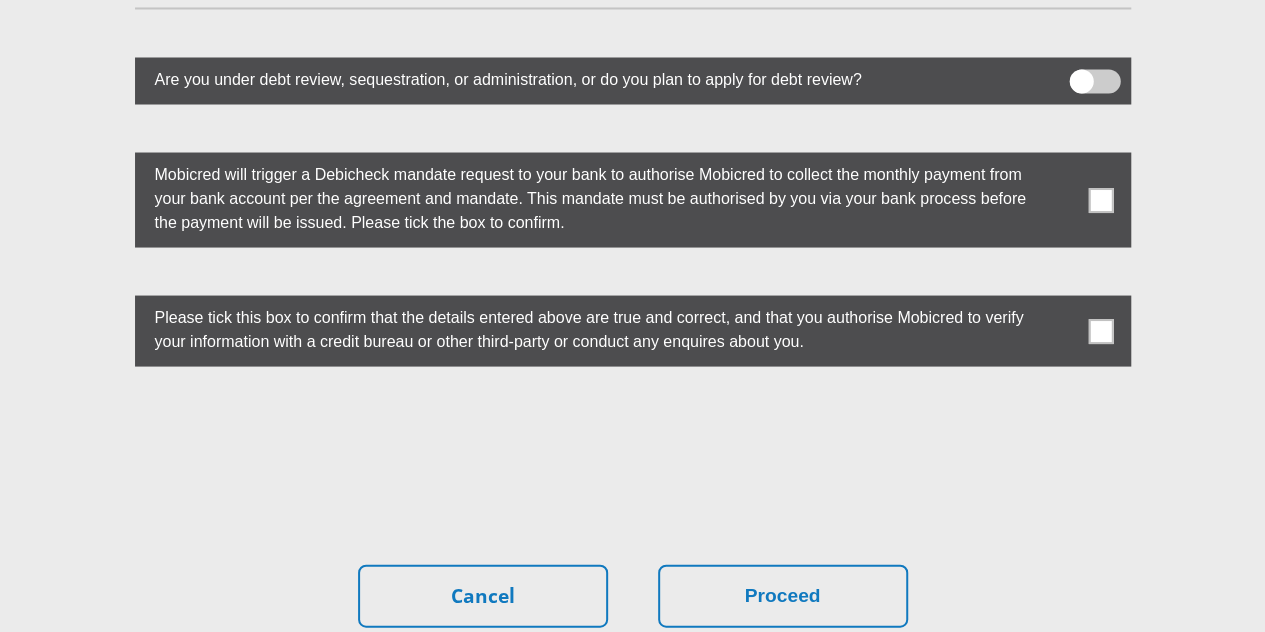 click at bounding box center (1100, 199) 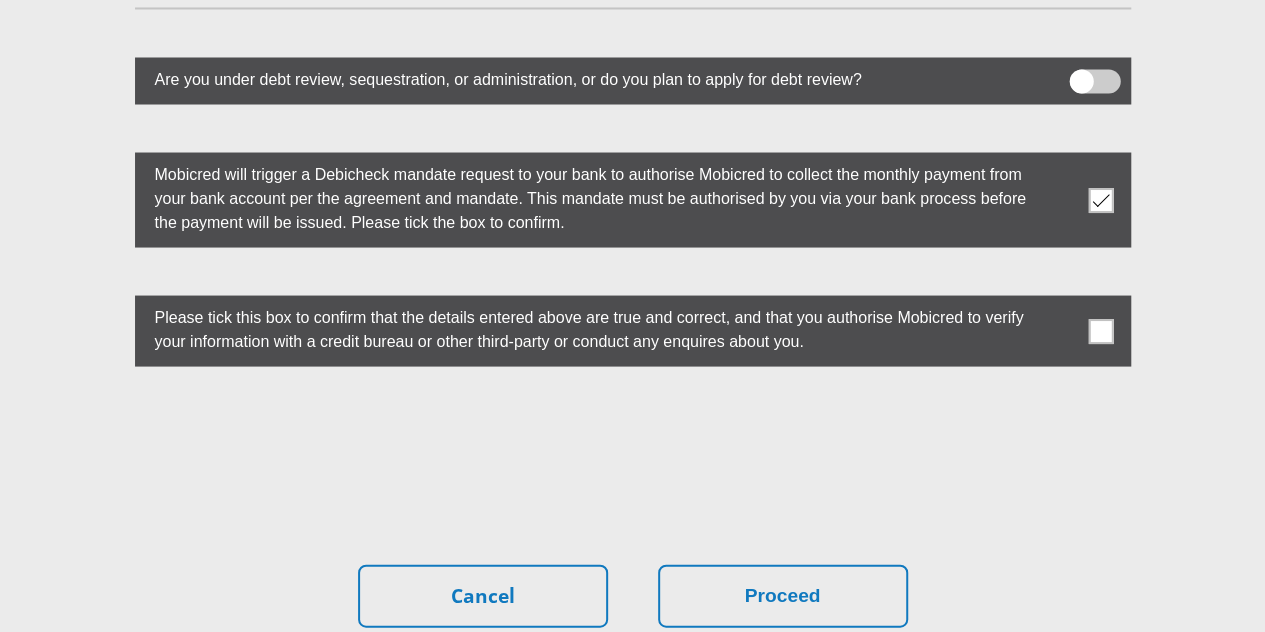 click at bounding box center (1100, 330) 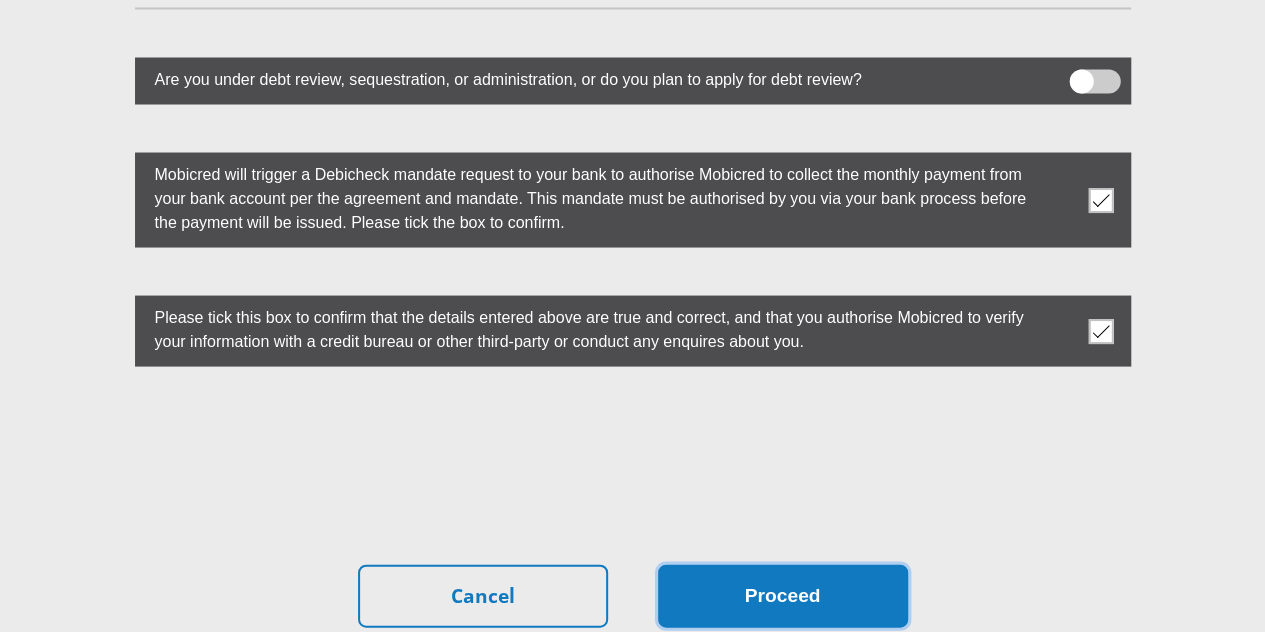 click on "Proceed" at bounding box center [783, 595] 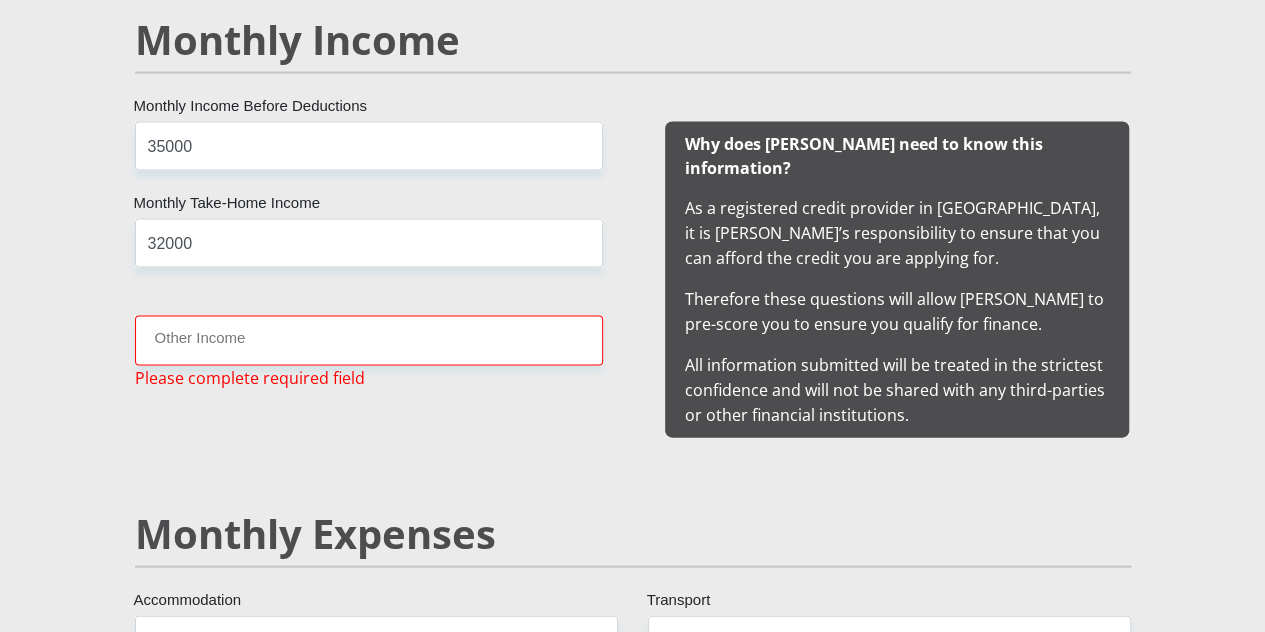 scroll, scrollTop: 1981, scrollLeft: 0, axis: vertical 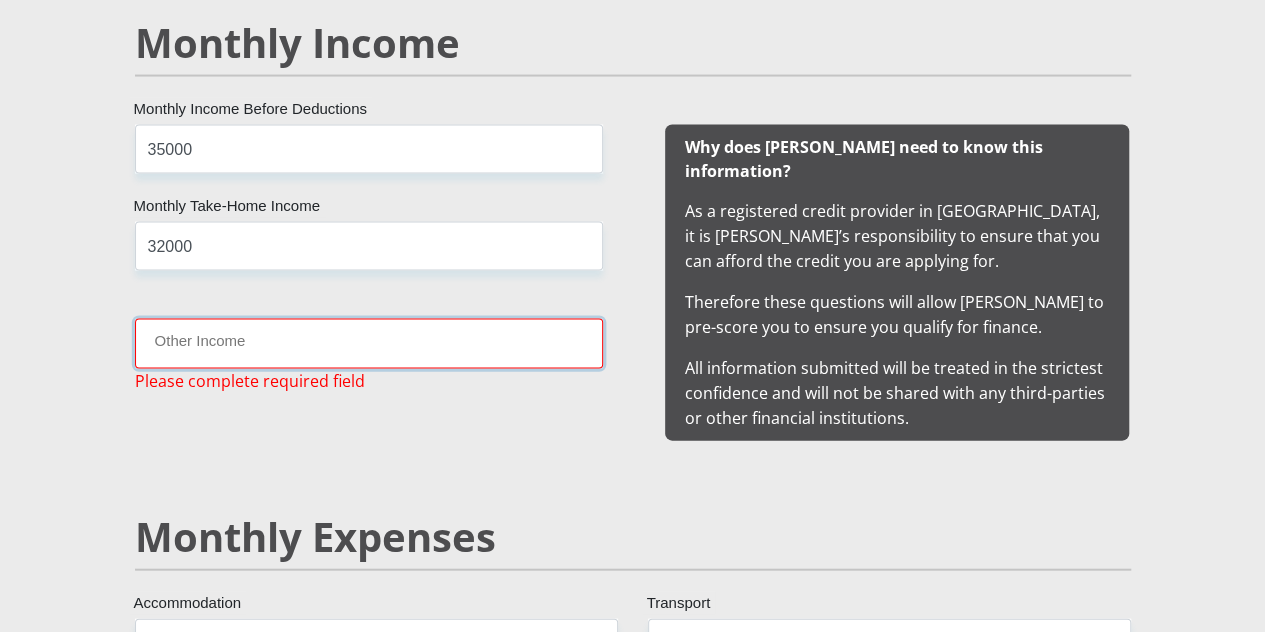 click on "Other Income" at bounding box center [369, 343] 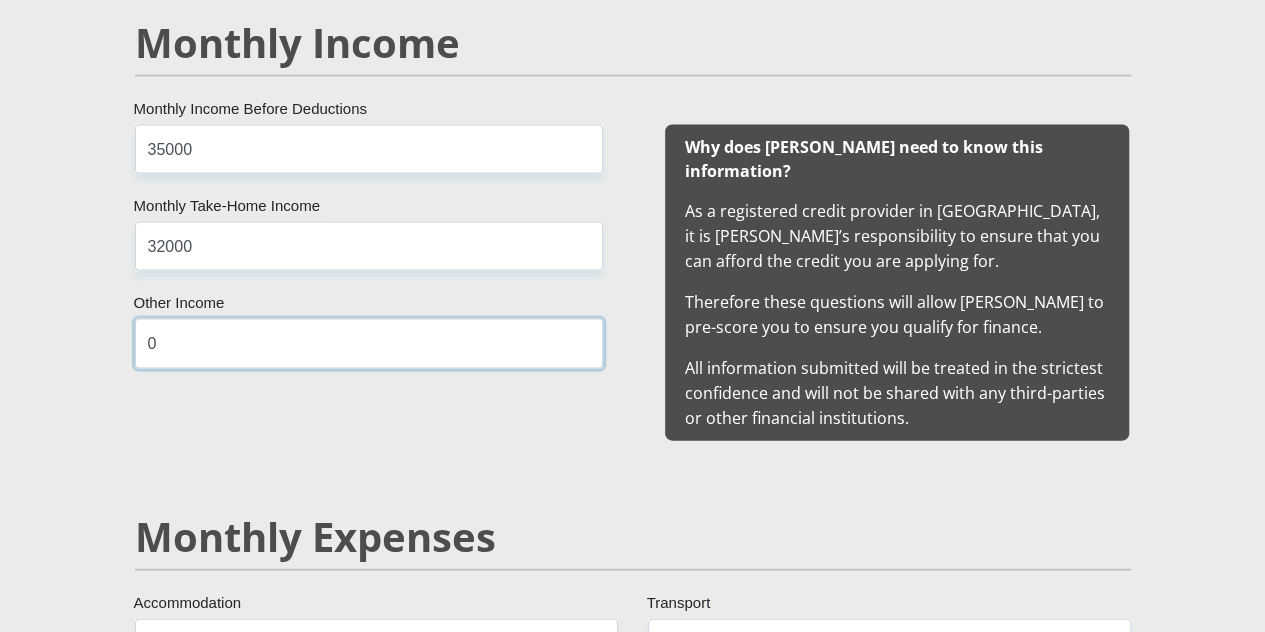 type on "0" 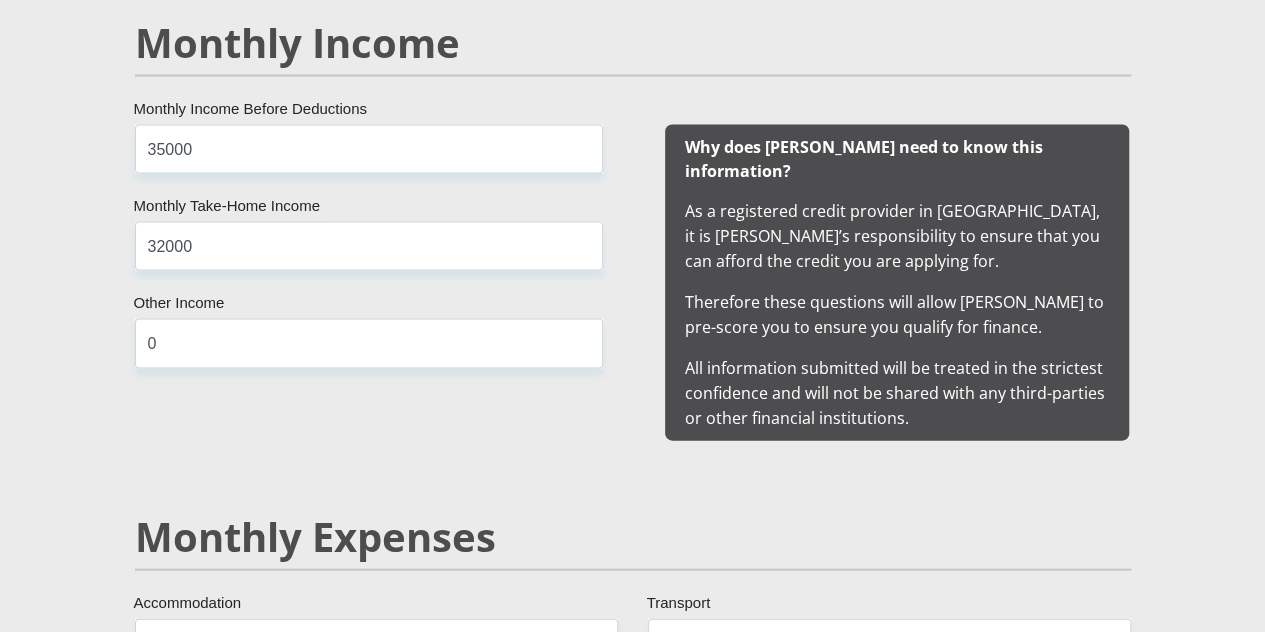 click on "Monthly Expenses" at bounding box center [633, 537] 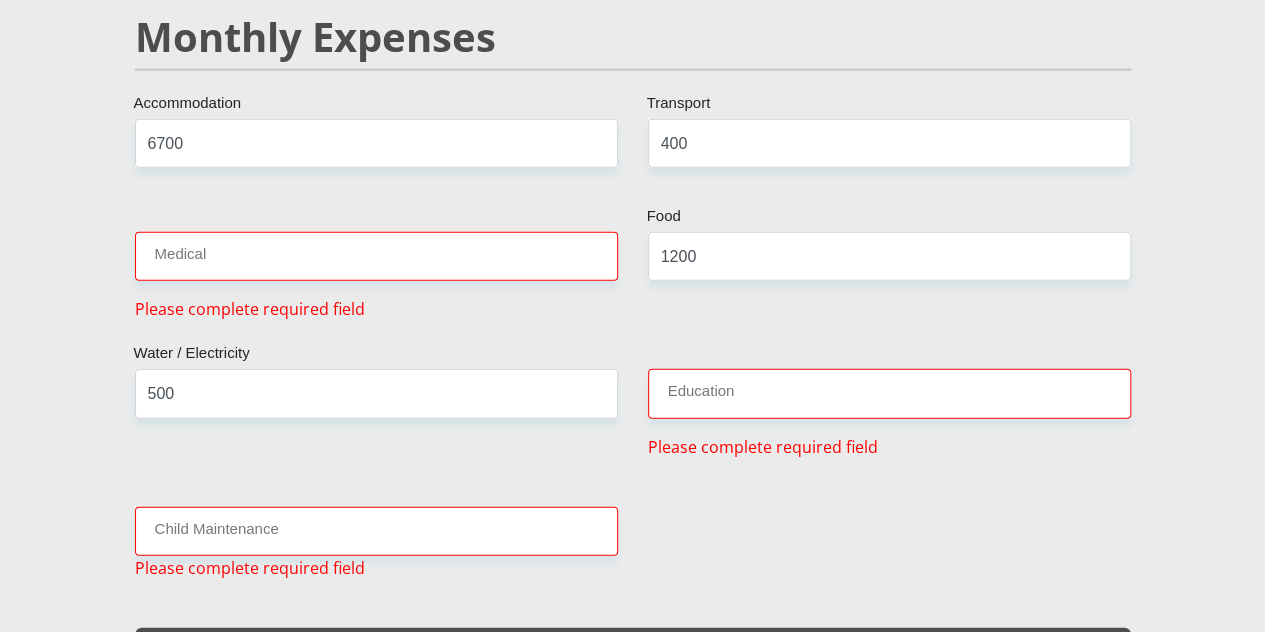 scroll, scrollTop: 2488, scrollLeft: 0, axis: vertical 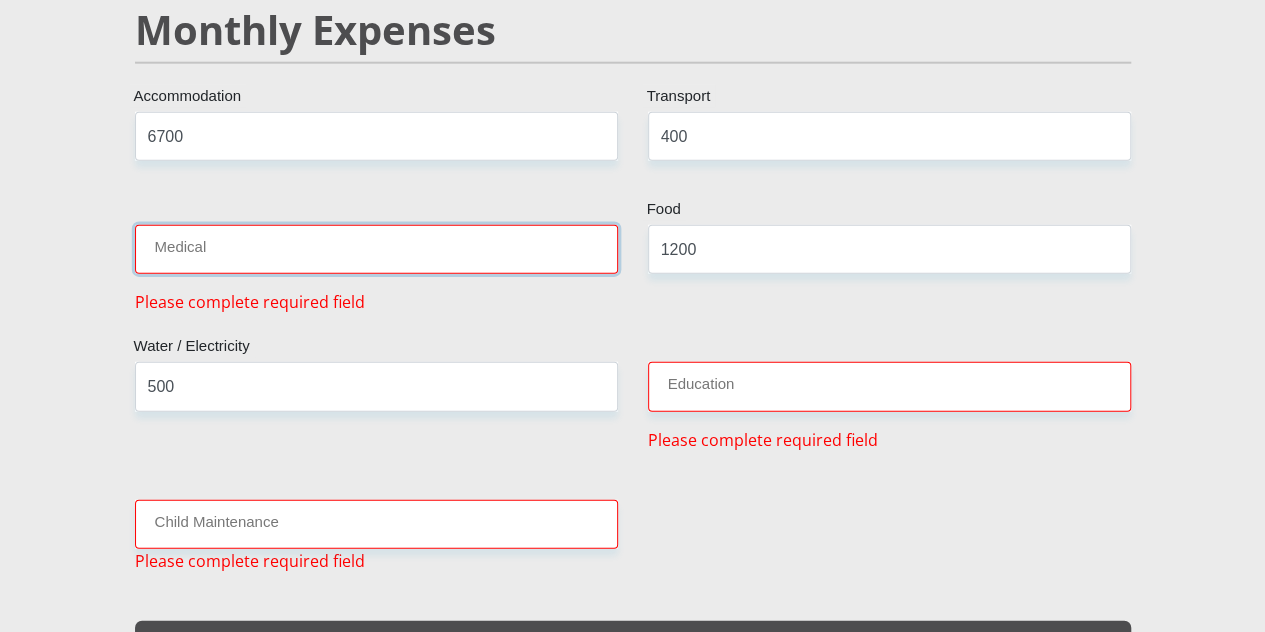 click on "Medical" at bounding box center (376, 249) 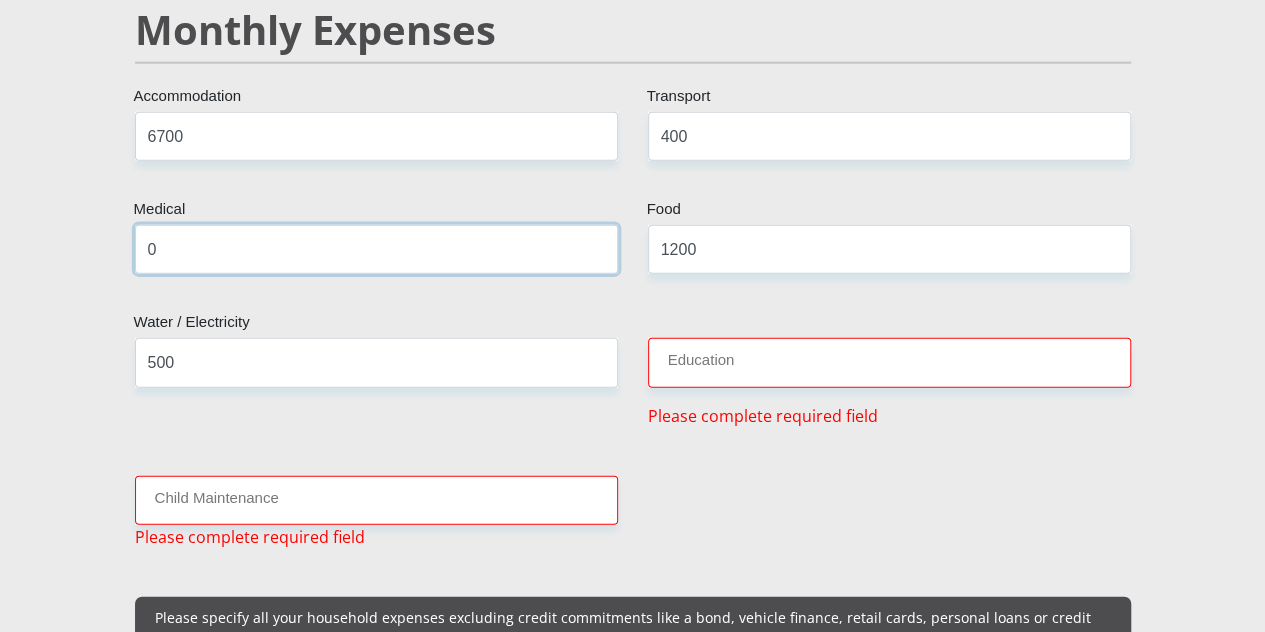 type on "0" 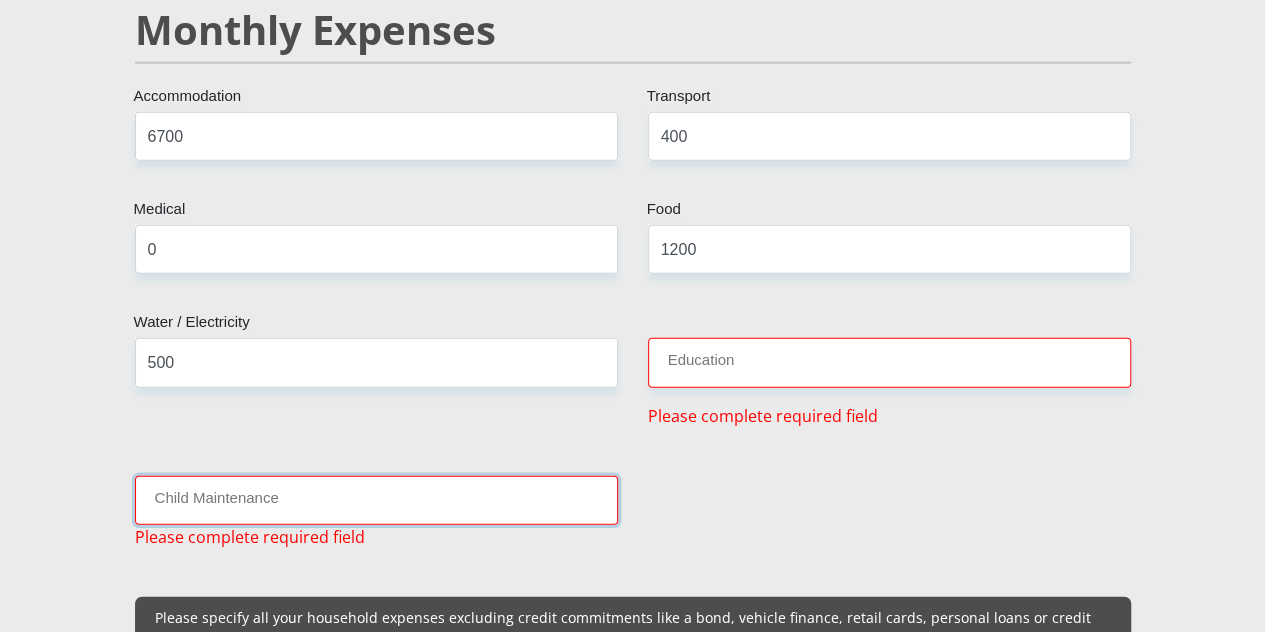click on "Child Maintenance" at bounding box center (376, 500) 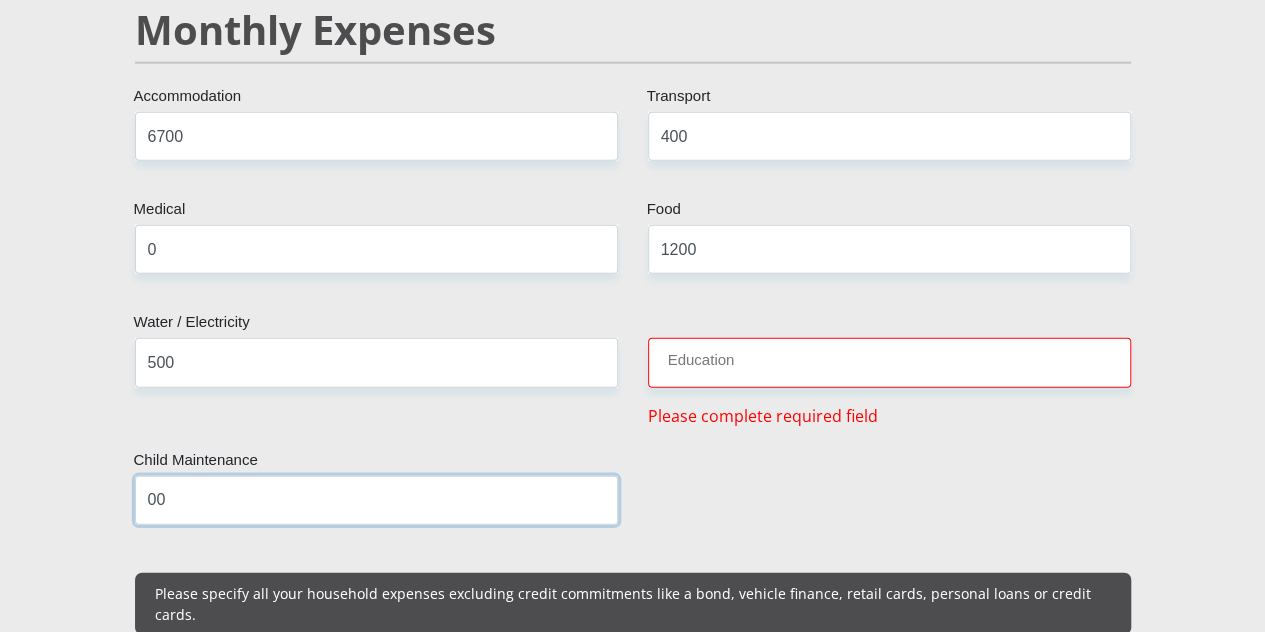 type on "00" 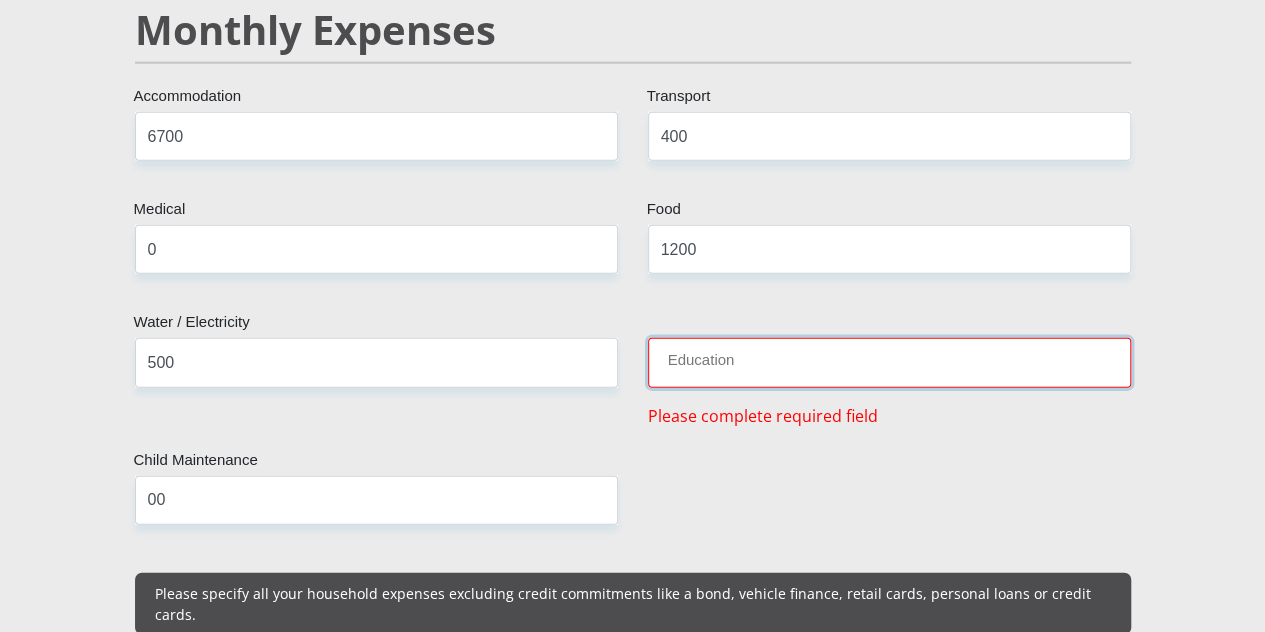 click on "Education" at bounding box center [889, 362] 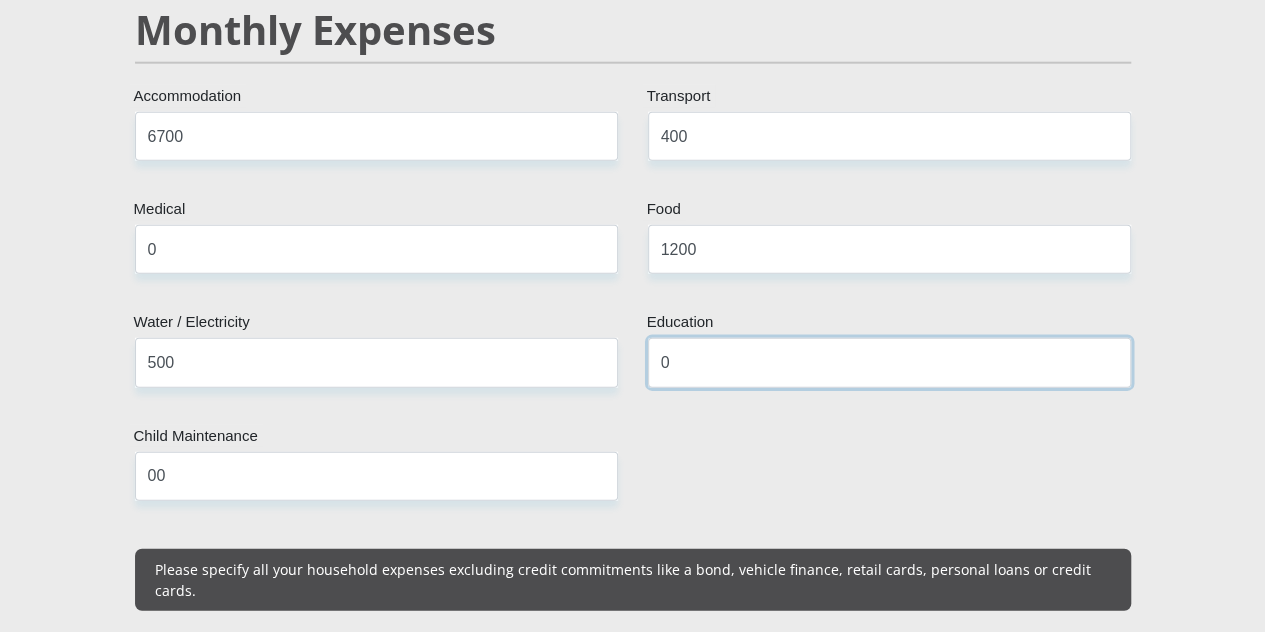 type on "0" 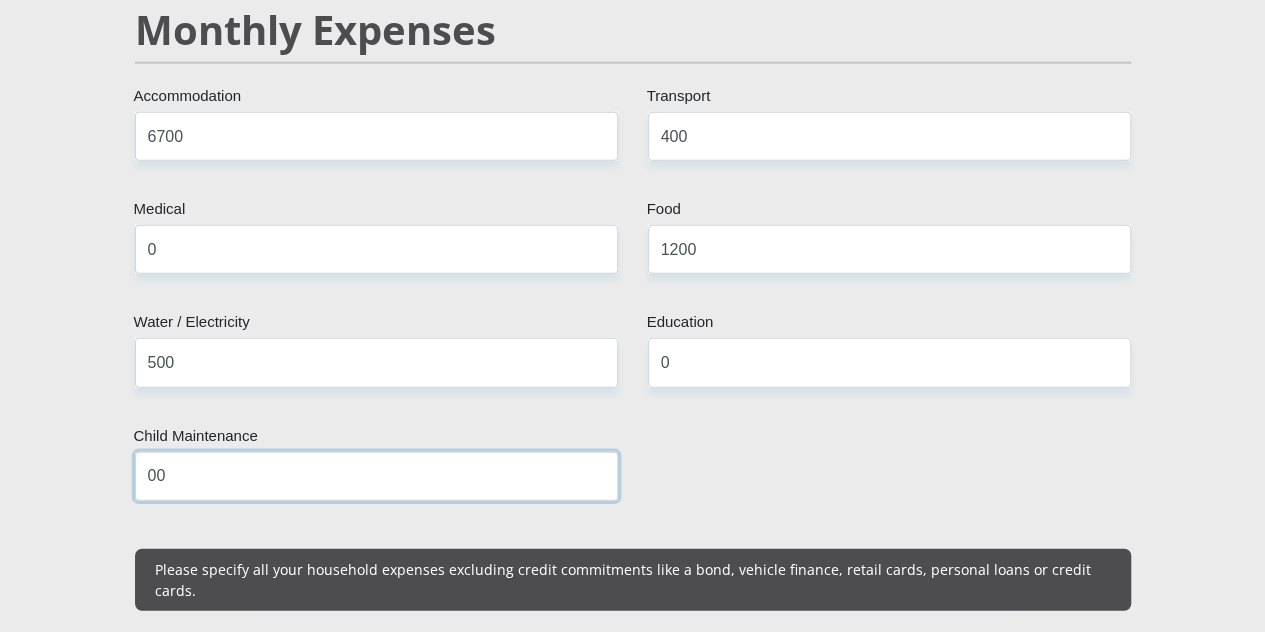 click on "00" at bounding box center (376, 476) 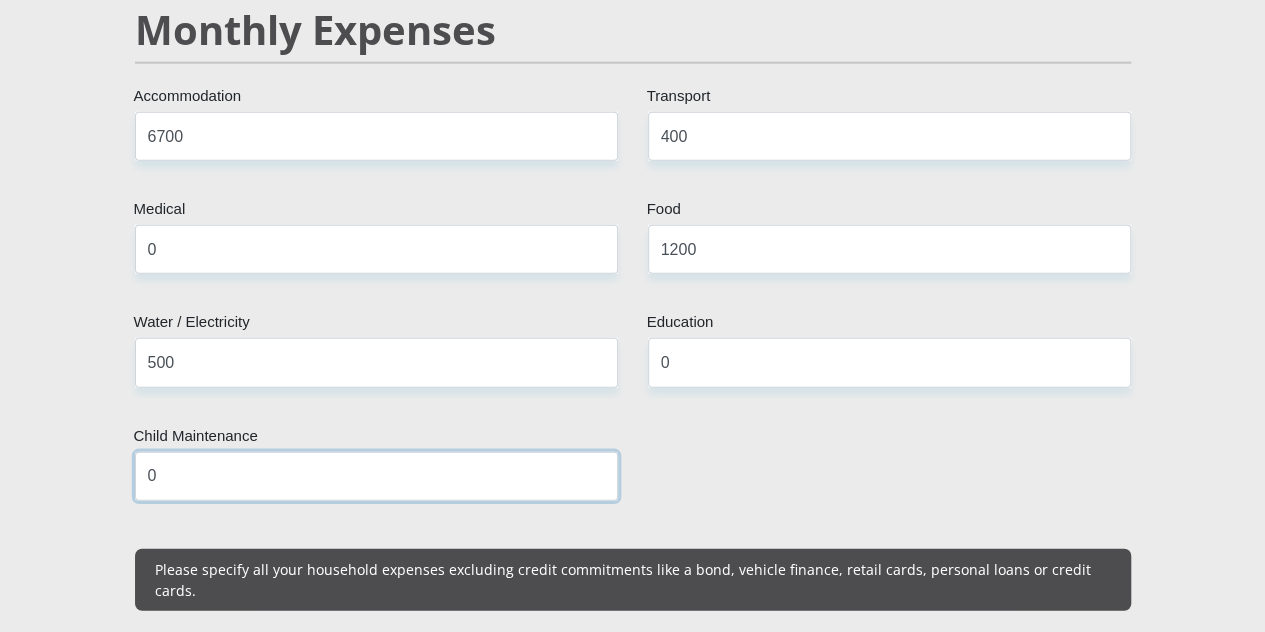 type on "0" 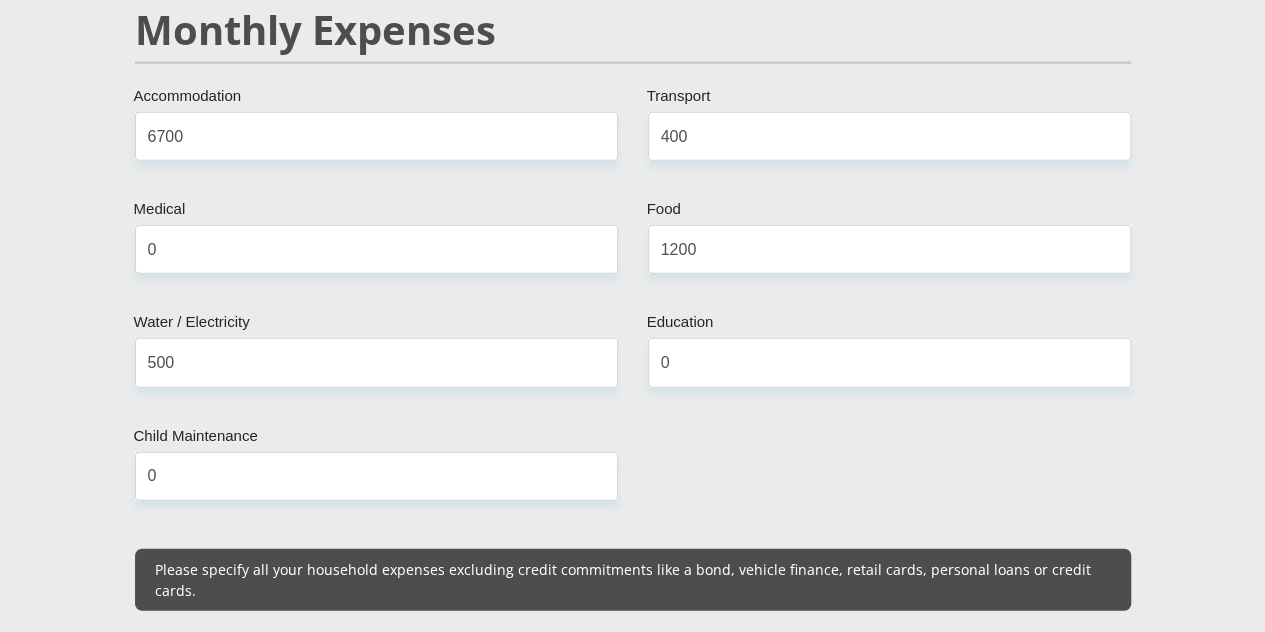 click on "Mr
Ms
Mrs
Dr
Other
Title
Sinovuyo
First Name
Poni
Surname
8903200600085
South African ID Number
Please input valid ID number
South Africa
Afghanistan
Aland Islands
Albania
Algeria
America Samoa
American Virgin Islands
Andorra
Angola
Anguilla
Antarctica
Antigua and Barbuda
Argentina" at bounding box center [633, 768] 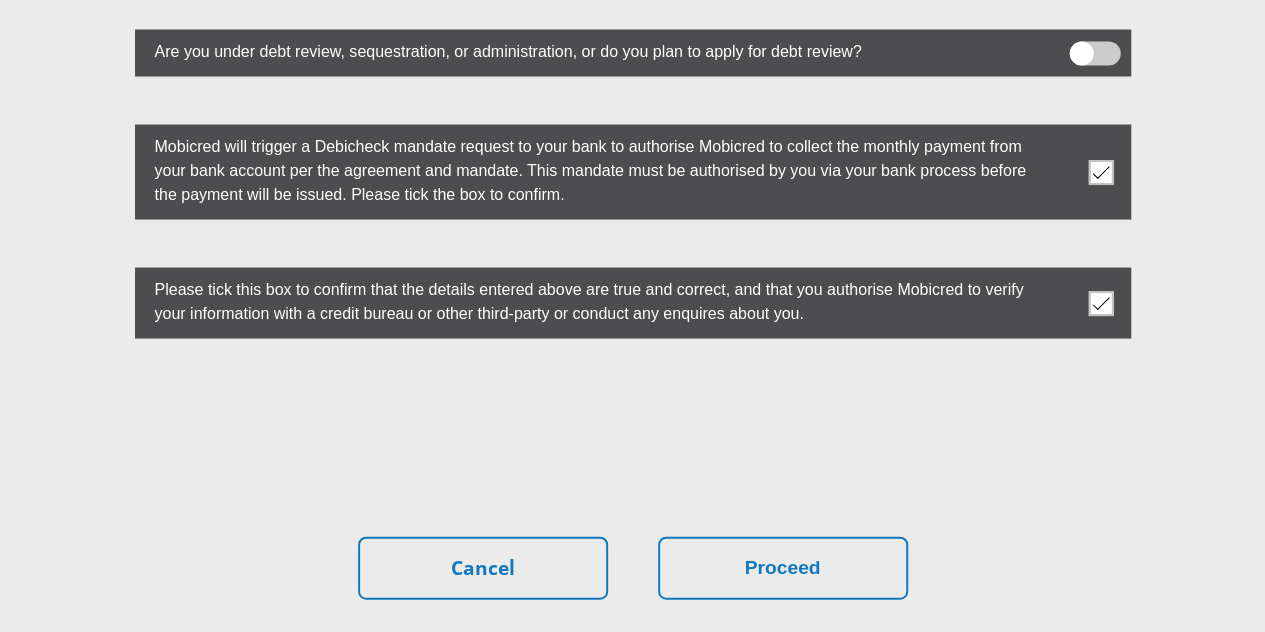 scroll, scrollTop: 5727, scrollLeft: 0, axis: vertical 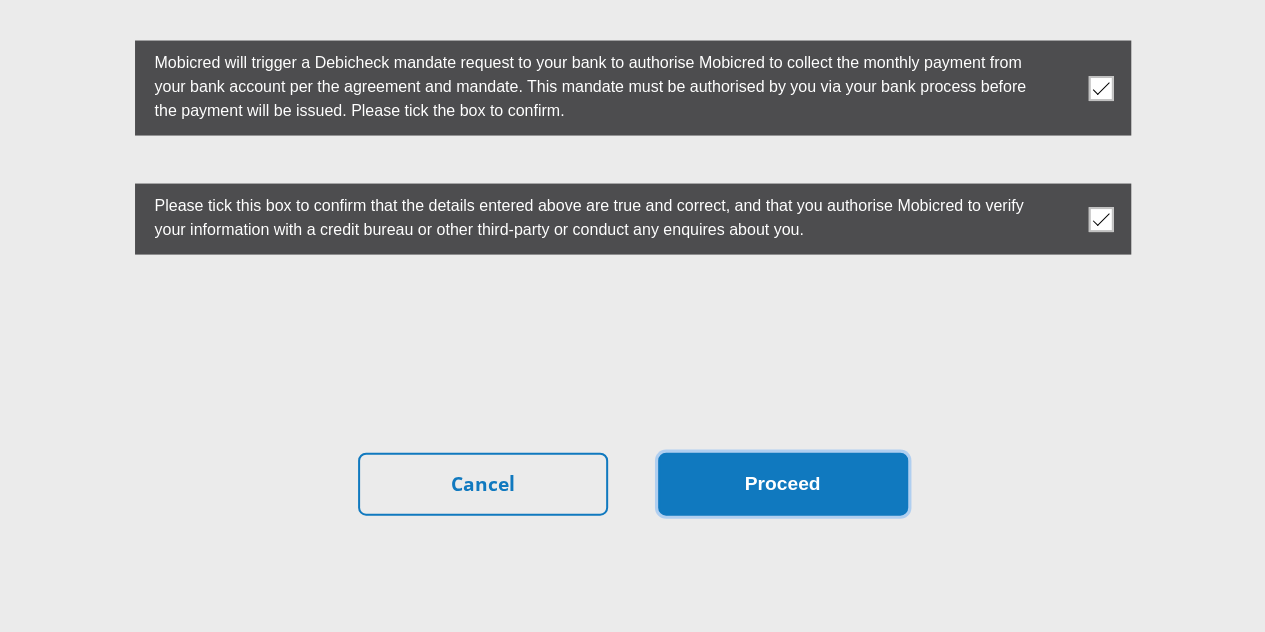 click on "Proceed" at bounding box center (783, 484) 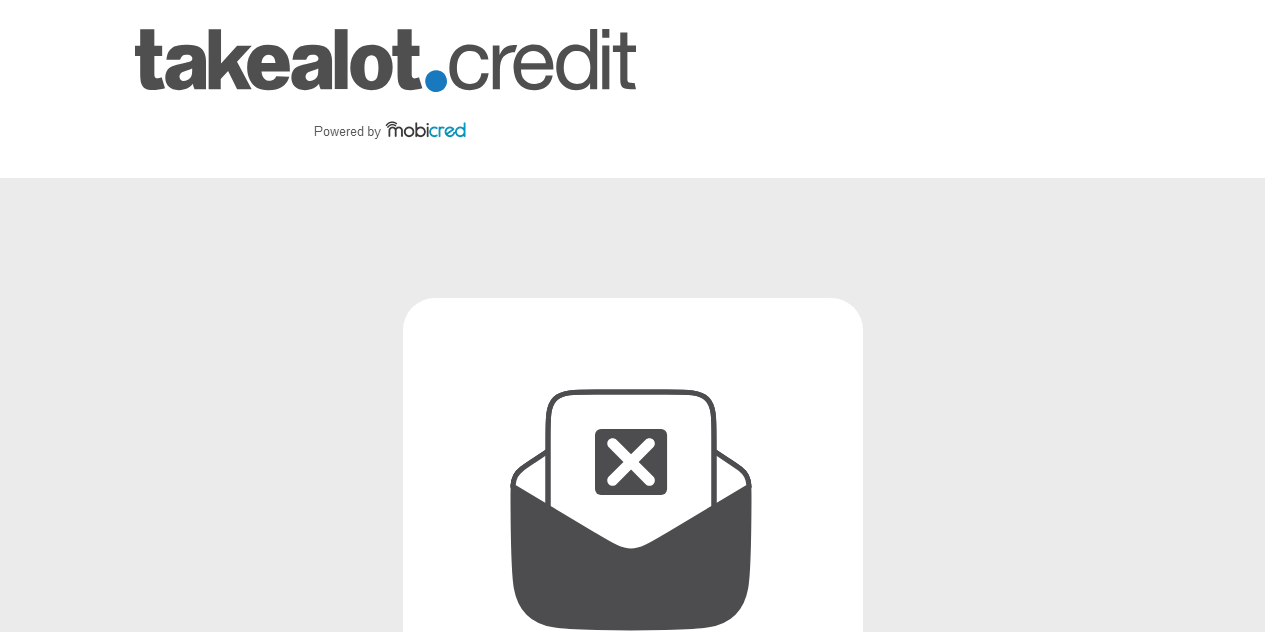 scroll, scrollTop: 0, scrollLeft: 0, axis: both 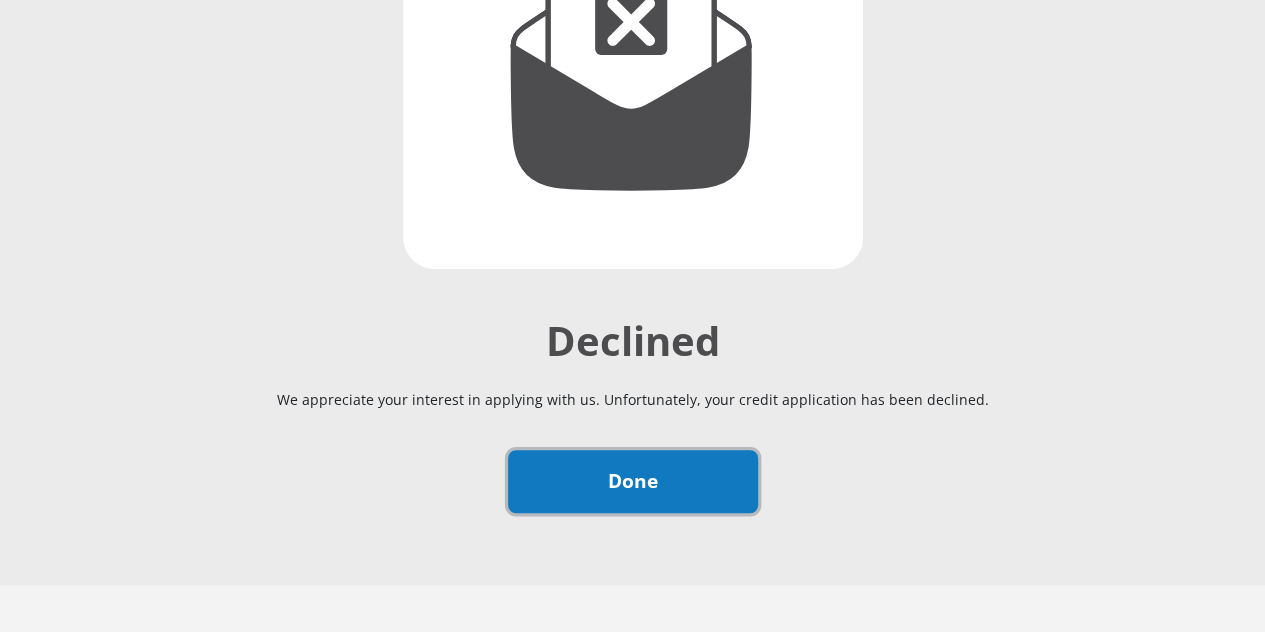 click on "Done" at bounding box center [633, 481] 